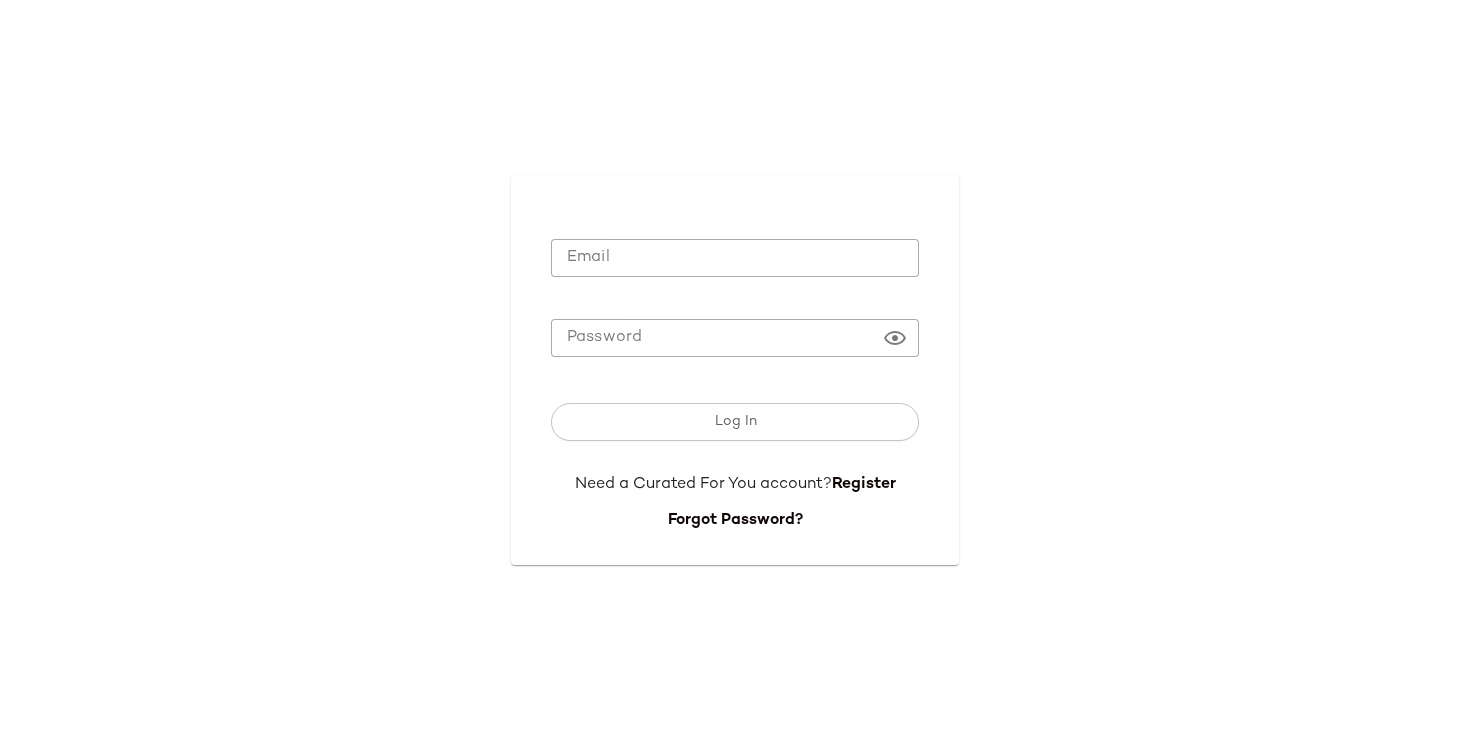 scroll, scrollTop: 0, scrollLeft: 0, axis: both 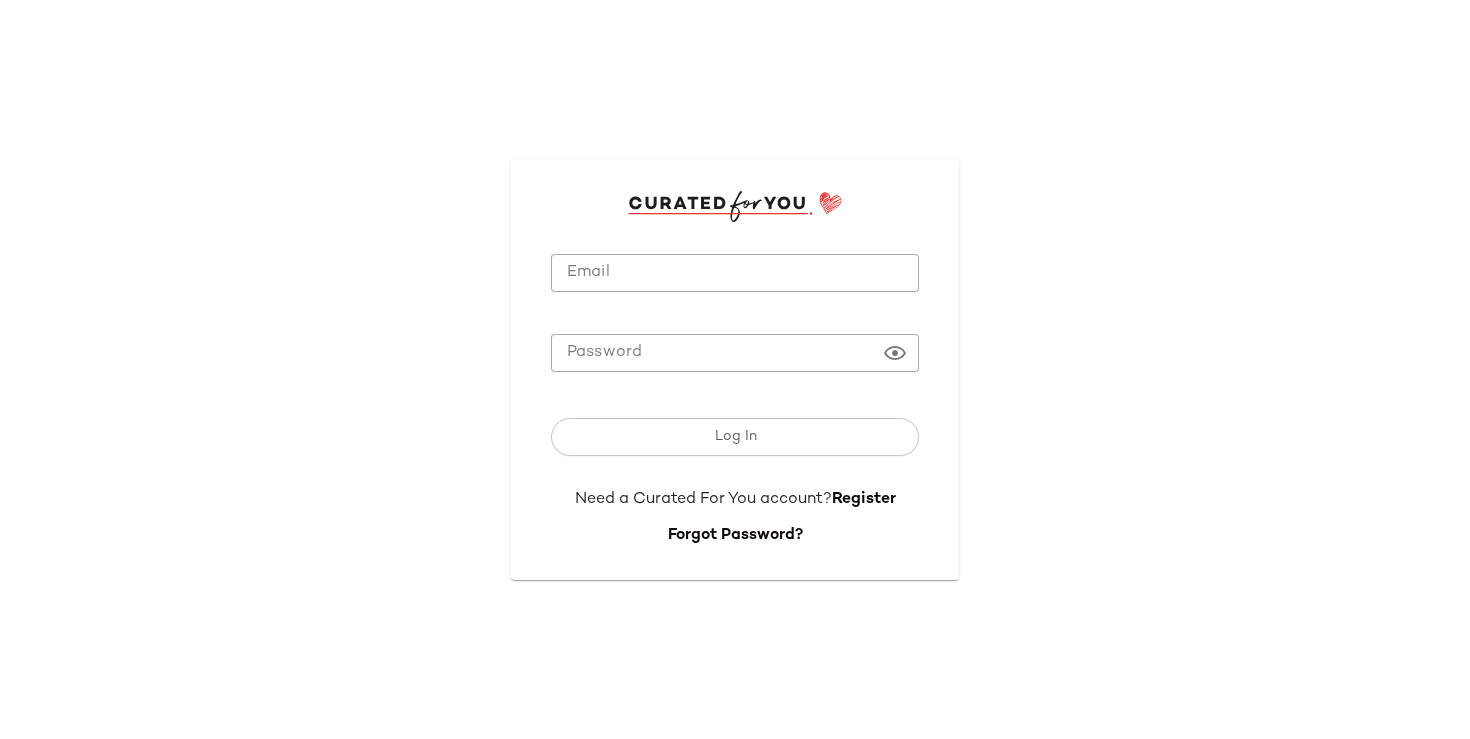 type on "**********" 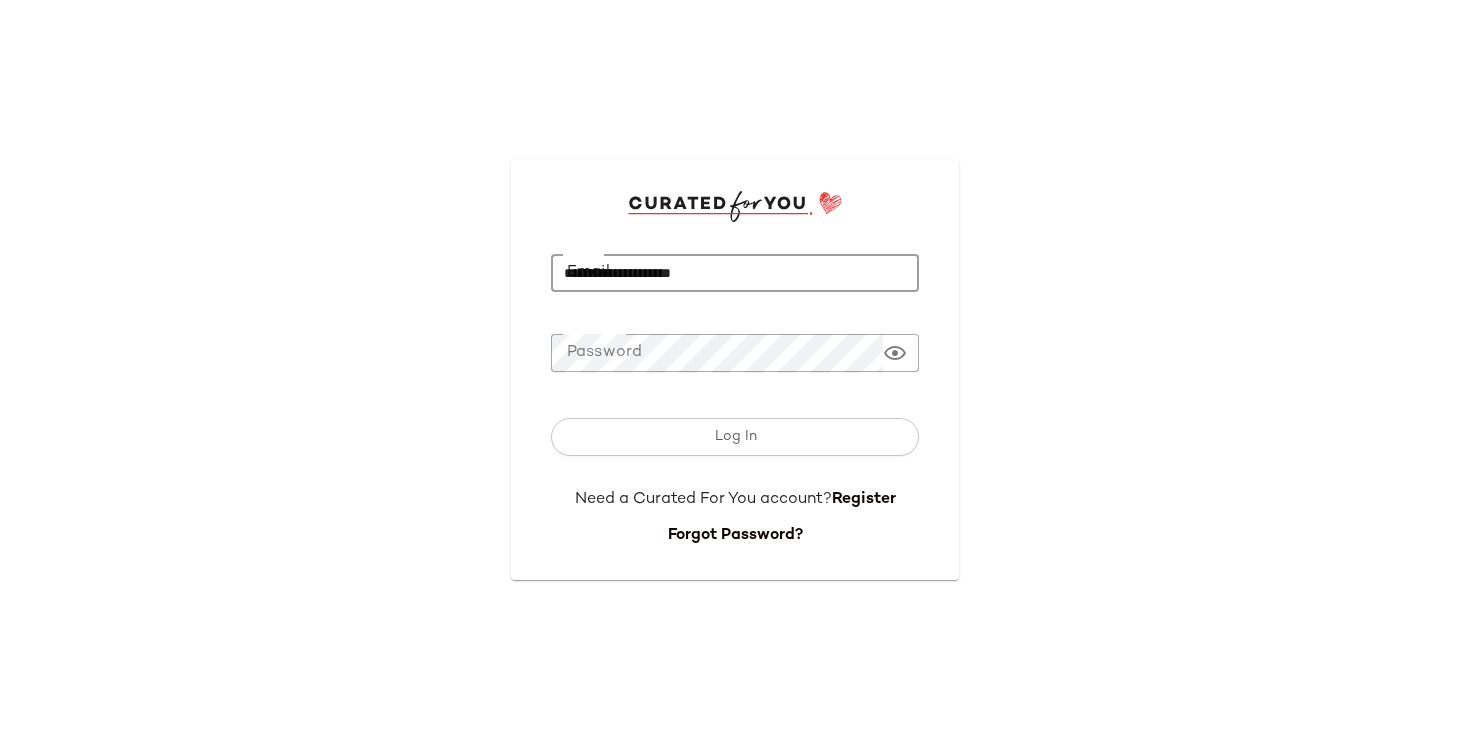 click on "**********" 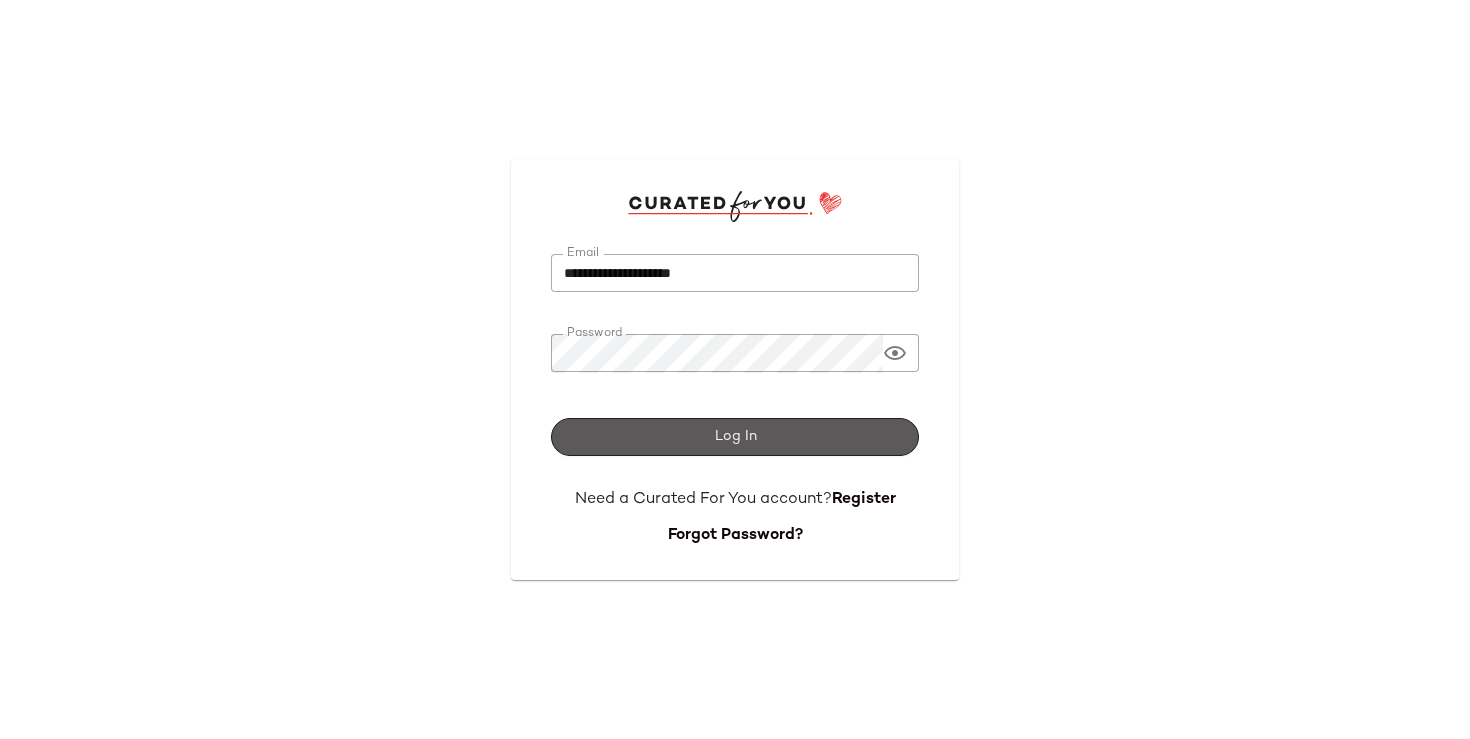 click on "Log In" at bounding box center [735, 437] 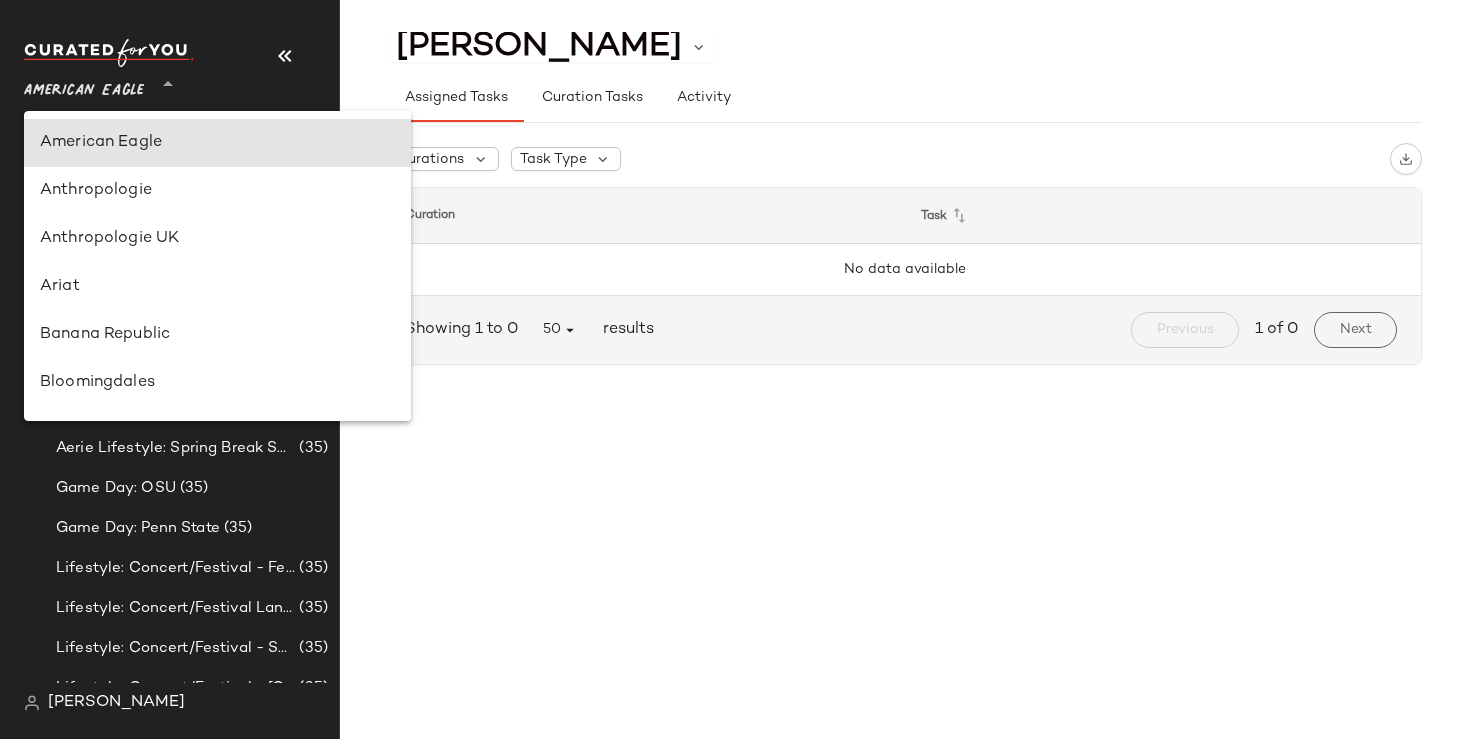 click on "American Eagle" at bounding box center (84, 86) 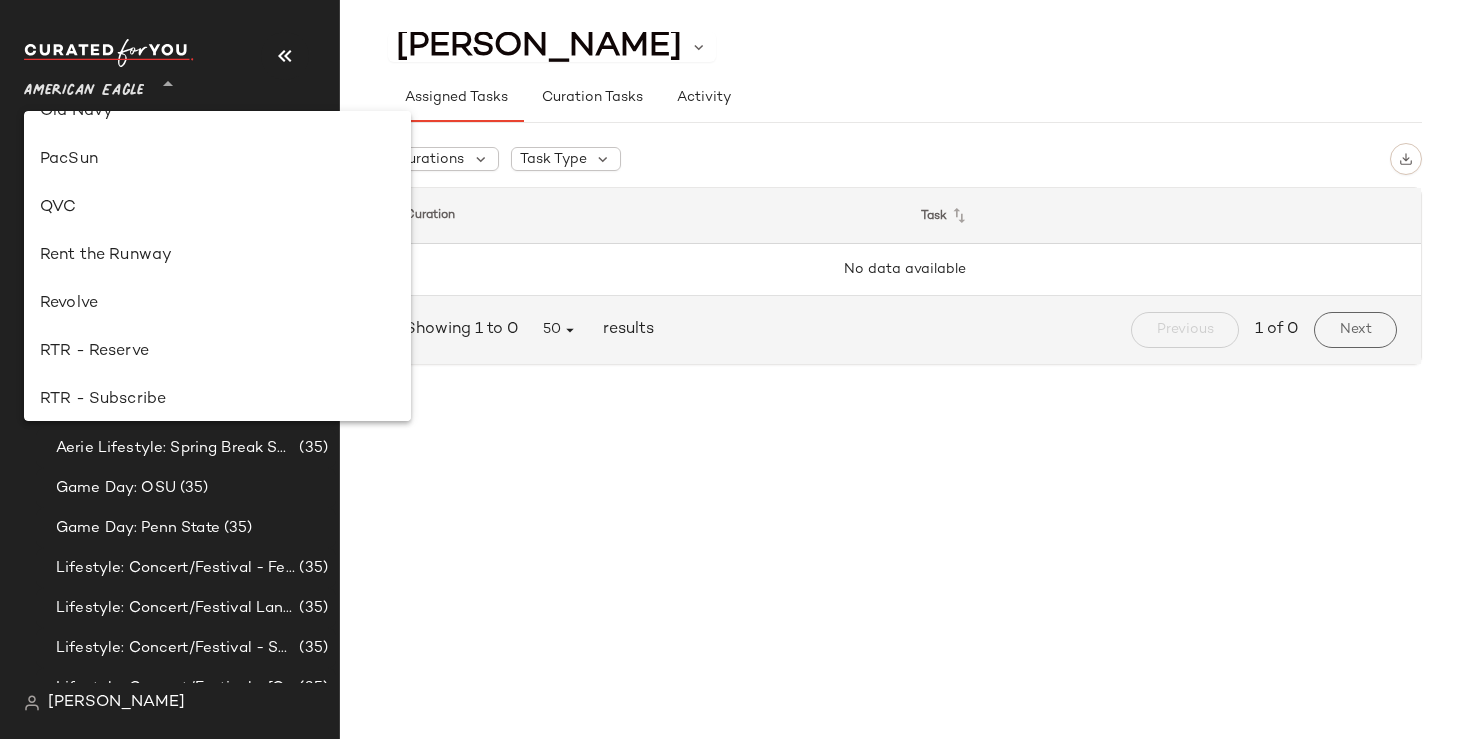 scroll, scrollTop: 858, scrollLeft: 0, axis: vertical 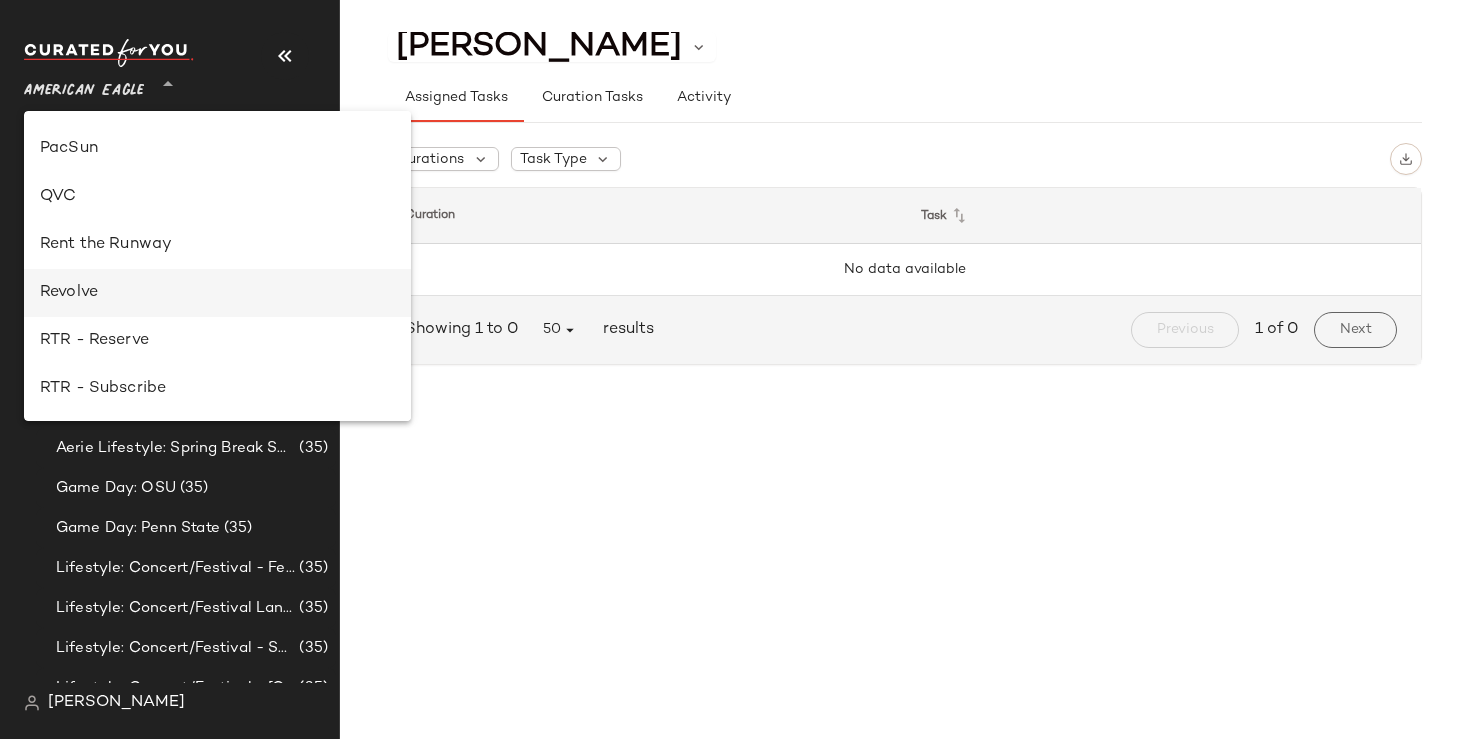 click on "Revolve" at bounding box center (217, 293) 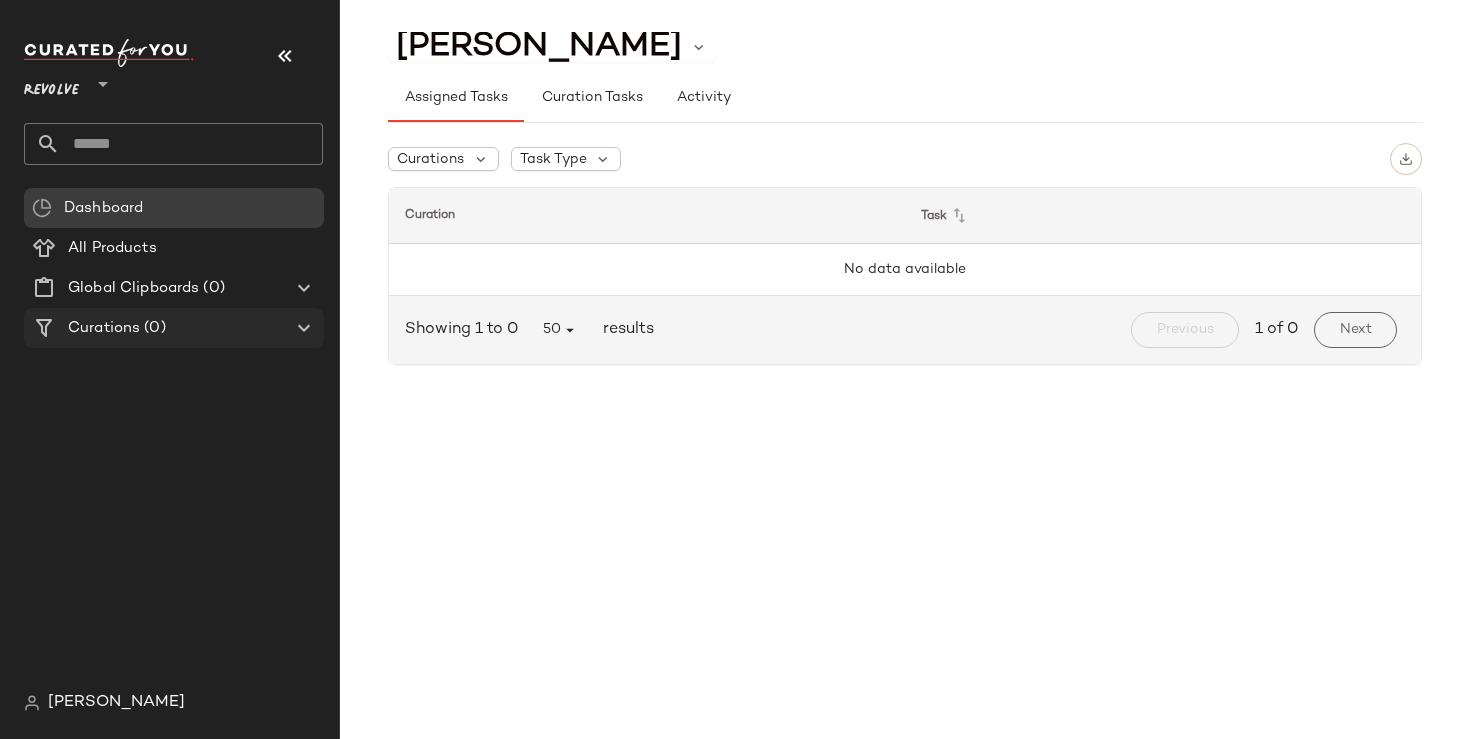click on "(0)" at bounding box center (152, 328) 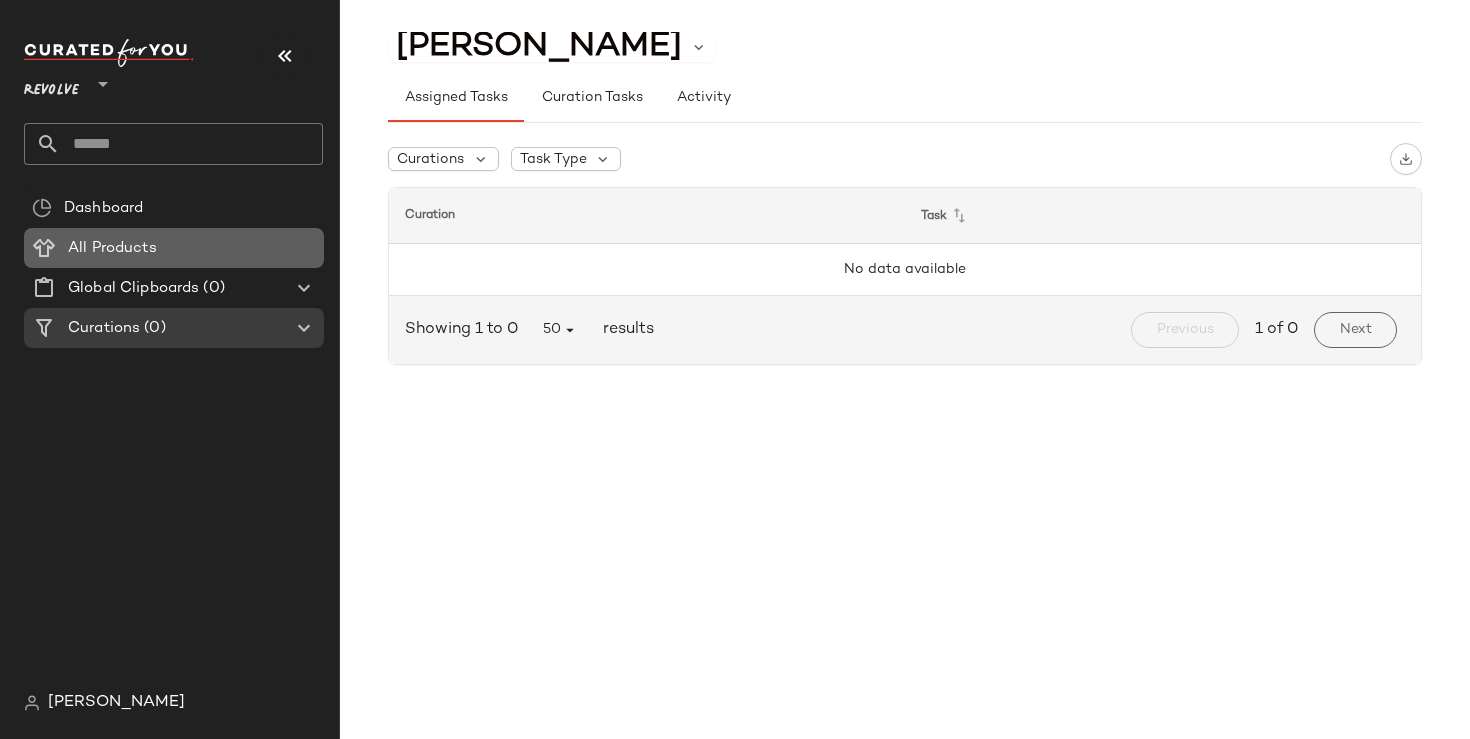 click on "All Products" 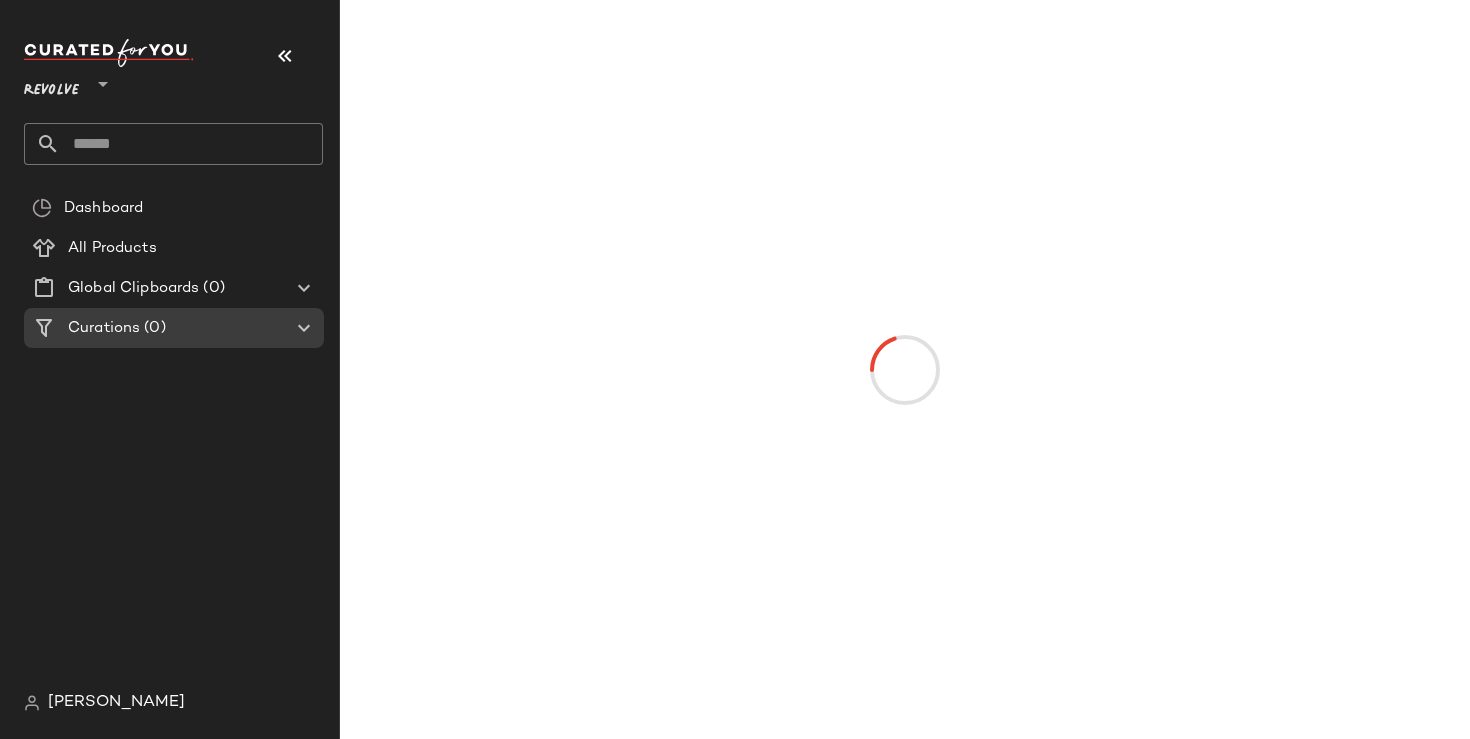 click on "[PERSON_NAME]" at bounding box center (116, 703) 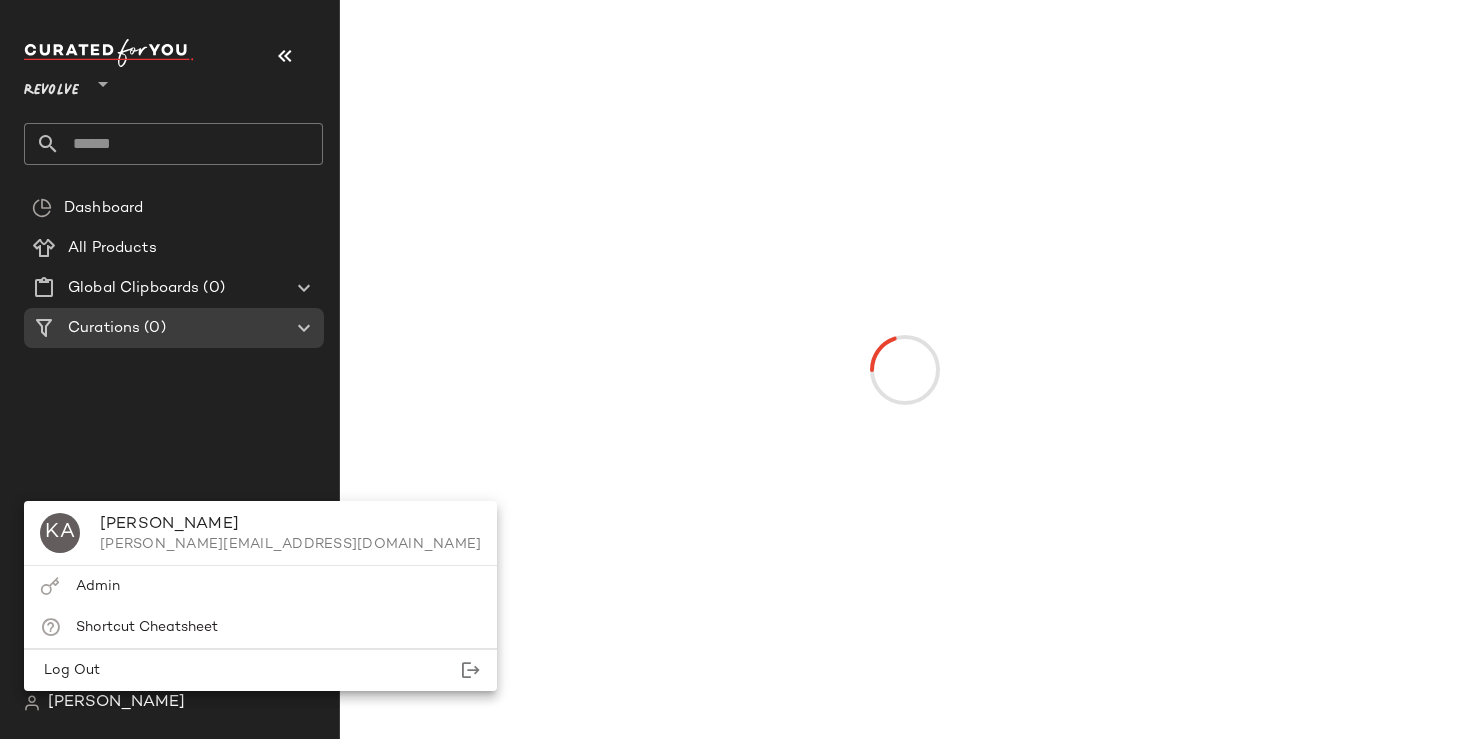click on "Dashboard All Products Global Clipboards (0) Curations (0)" at bounding box center [181, 435] 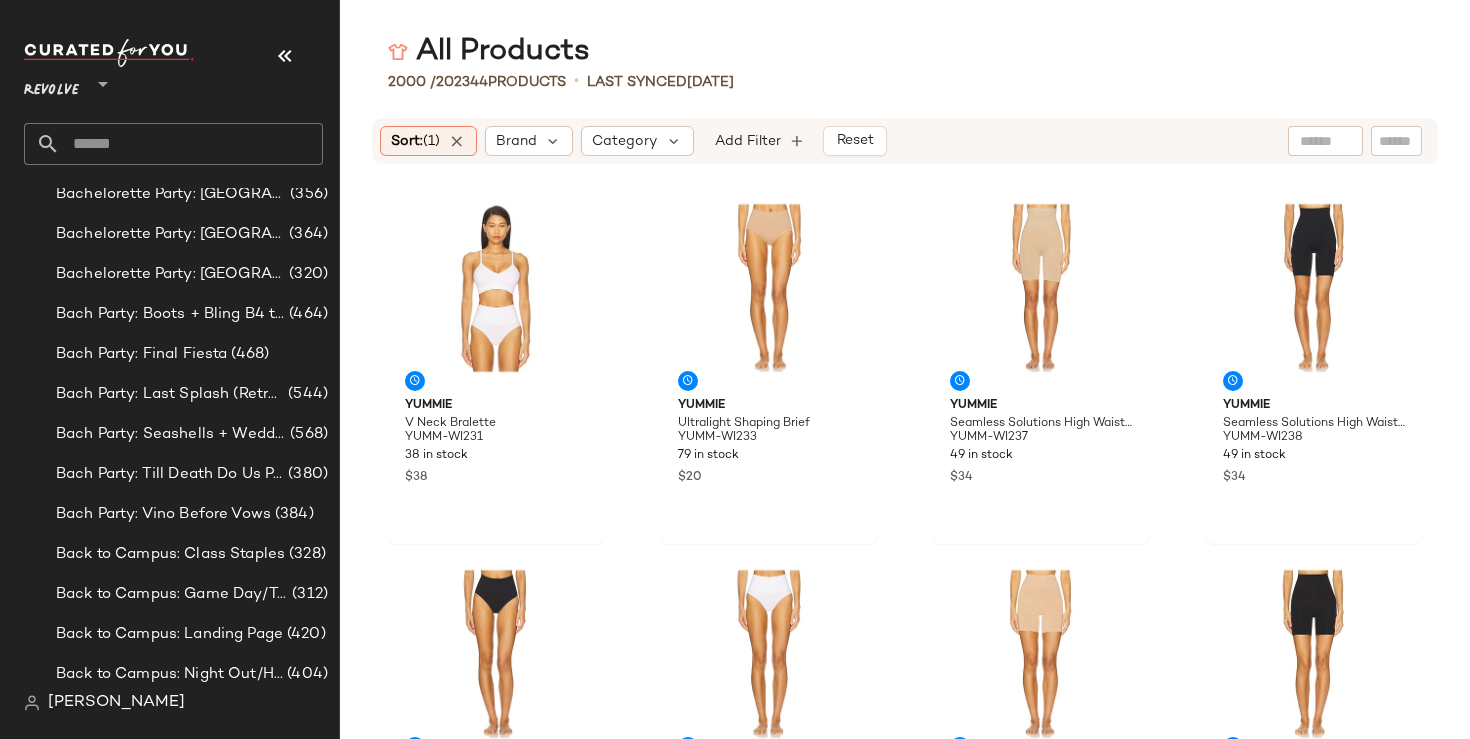 scroll, scrollTop: 1736, scrollLeft: 0, axis: vertical 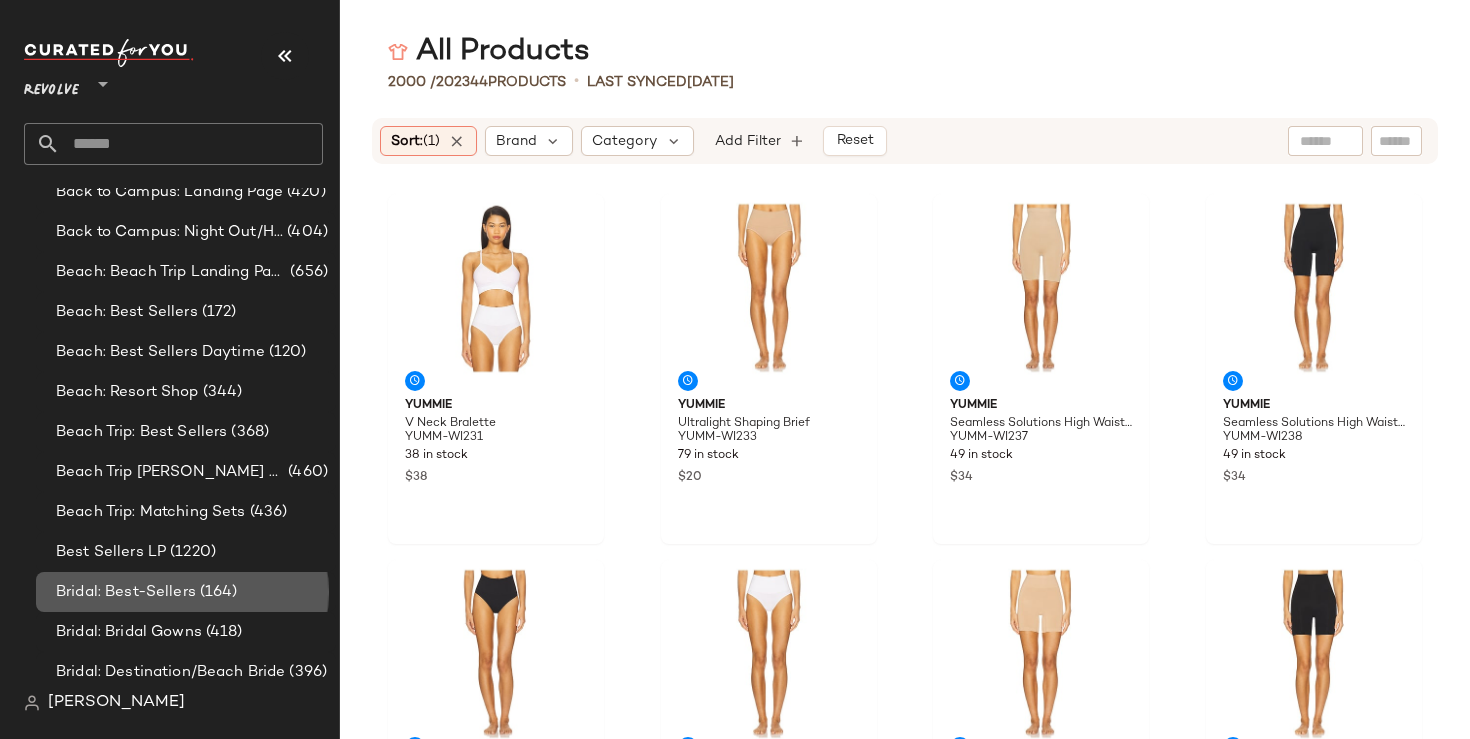 click on "Bridal: Best-Sellers" at bounding box center [126, 592] 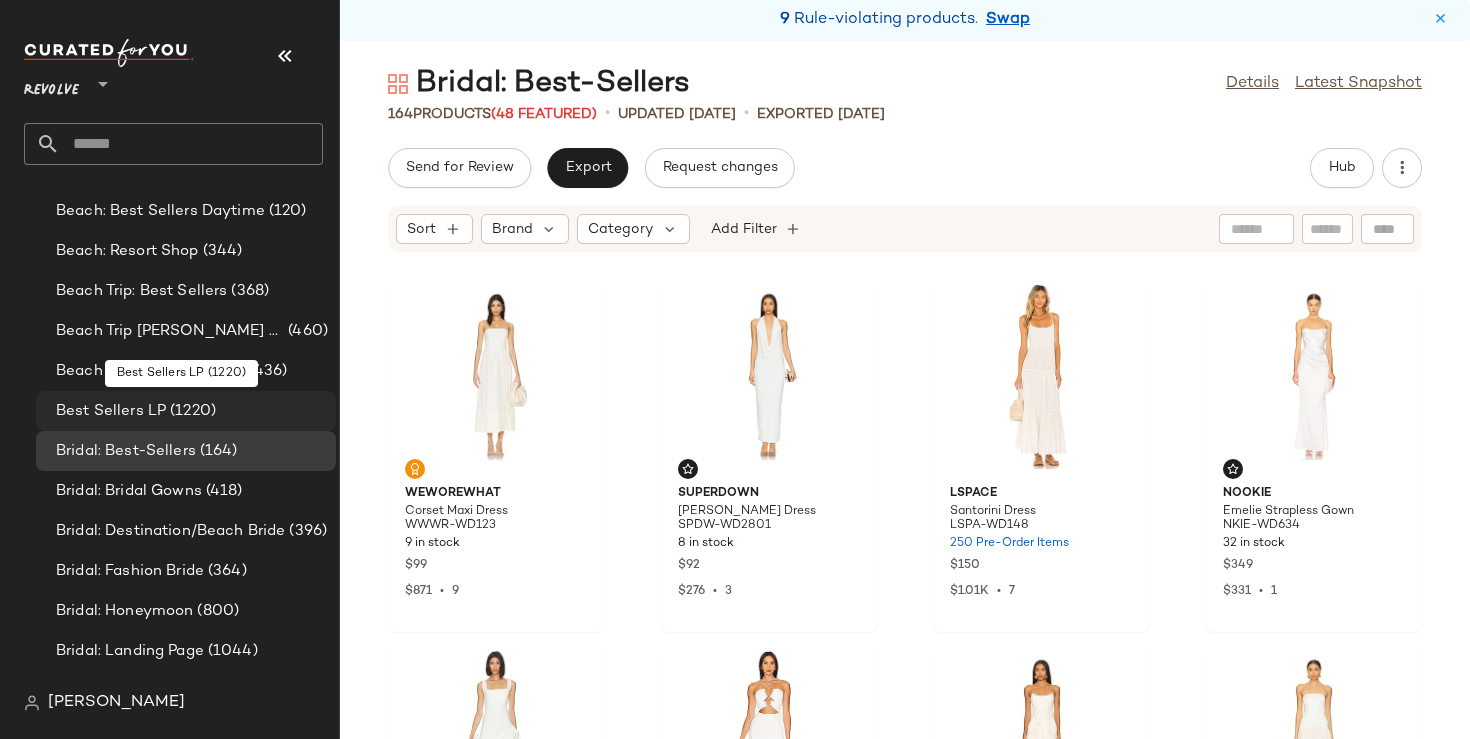 scroll, scrollTop: 1881, scrollLeft: 0, axis: vertical 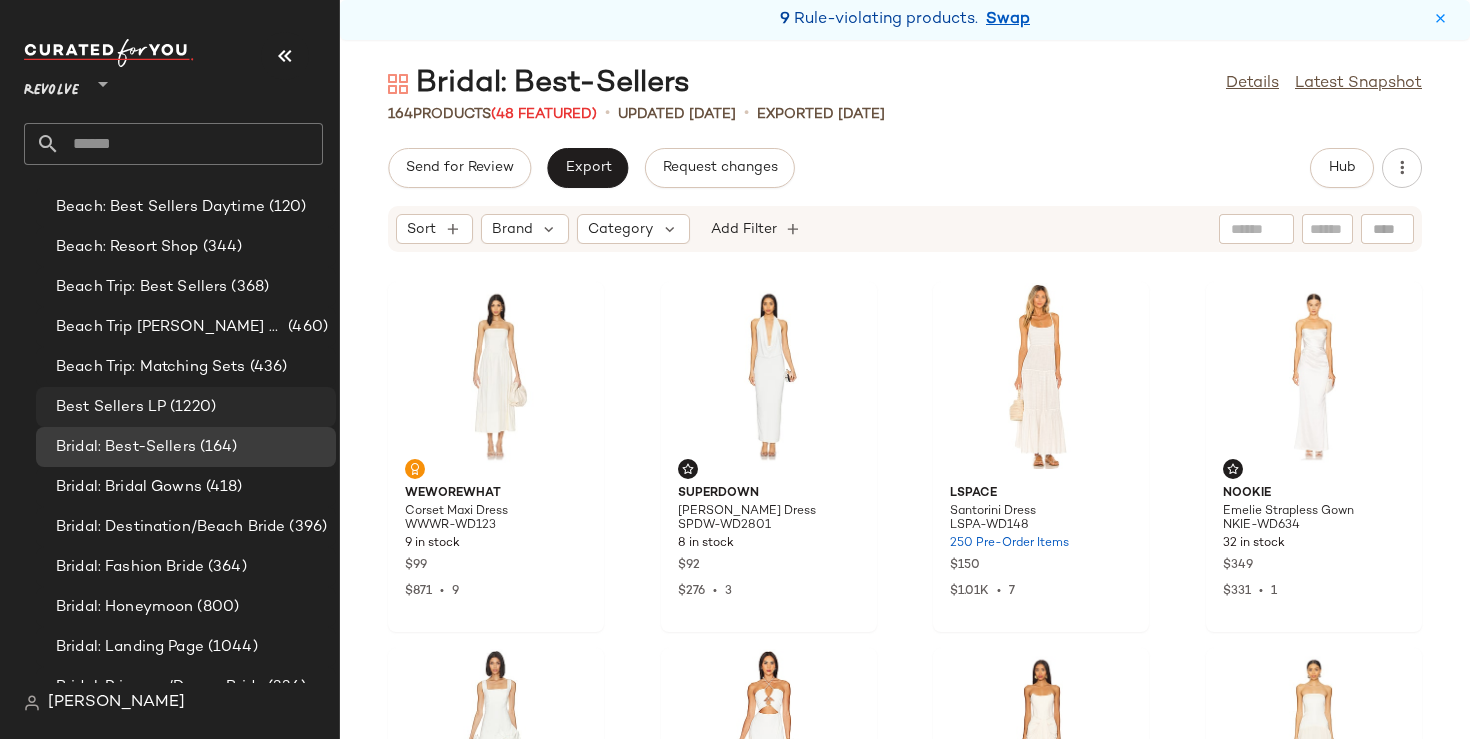 click on "Bridal: Fashion Bride" at bounding box center [130, 567] 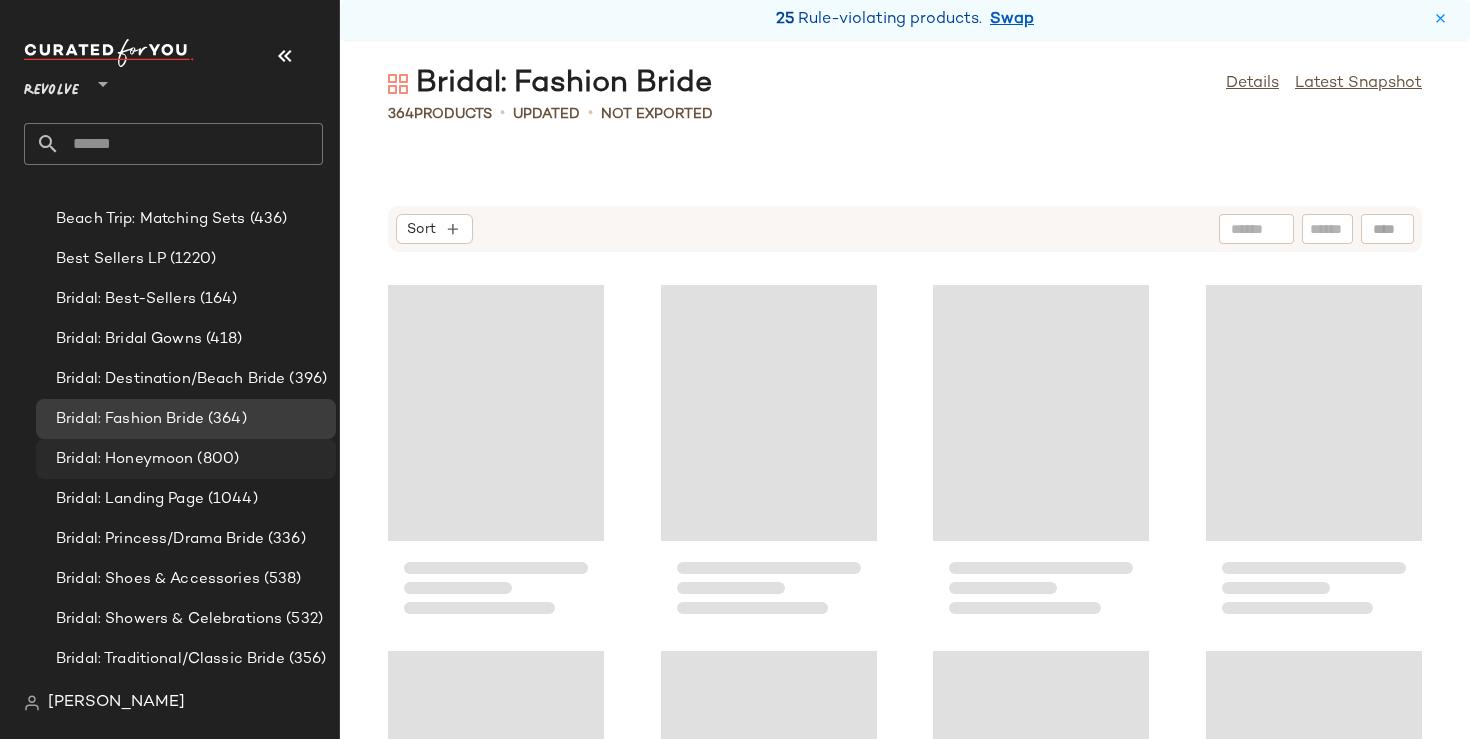 scroll, scrollTop: 2243, scrollLeft: 0, axis: vertical 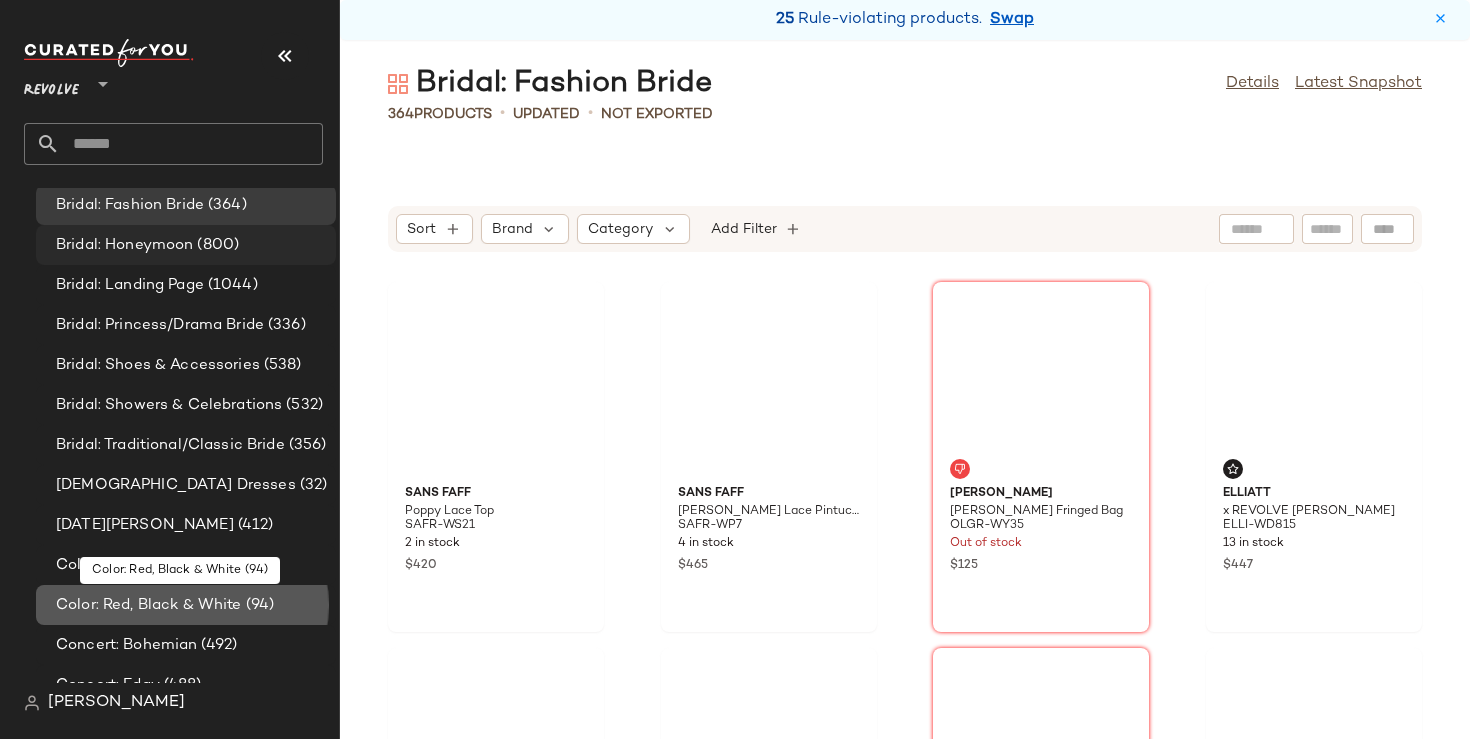 click on "Color: Red, Black & White" at bounding box center (149, 605) 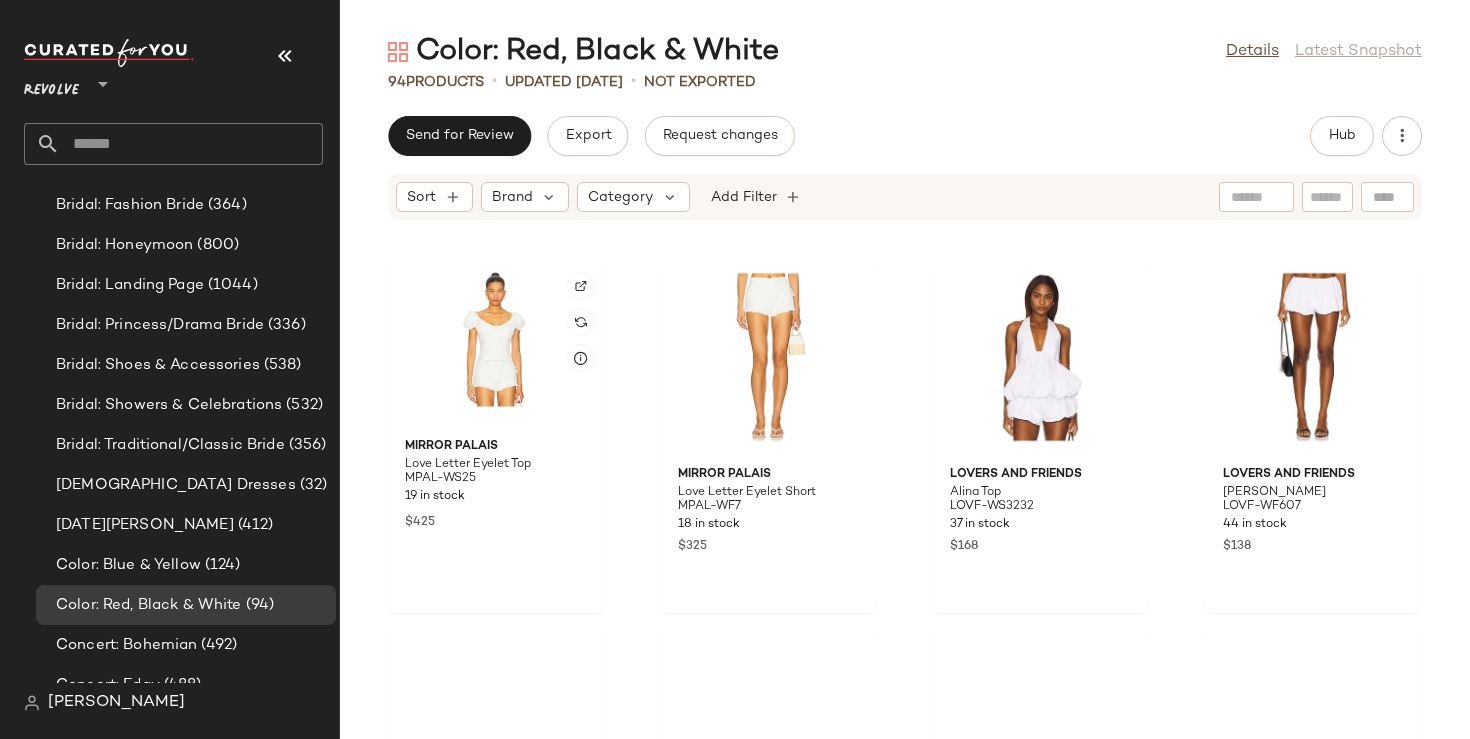 scroll, scrollTop: 738, scrollLeft: 0, axis: vertical 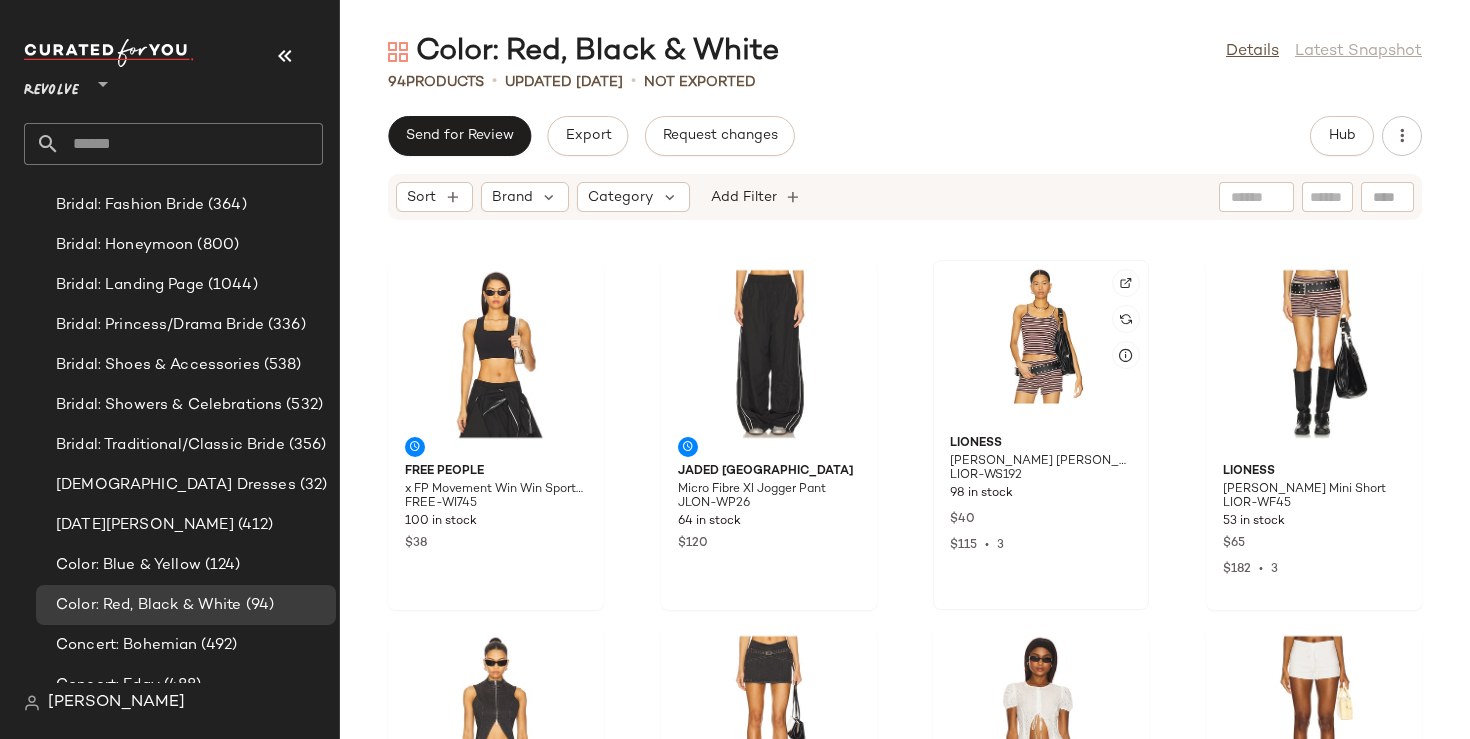 click 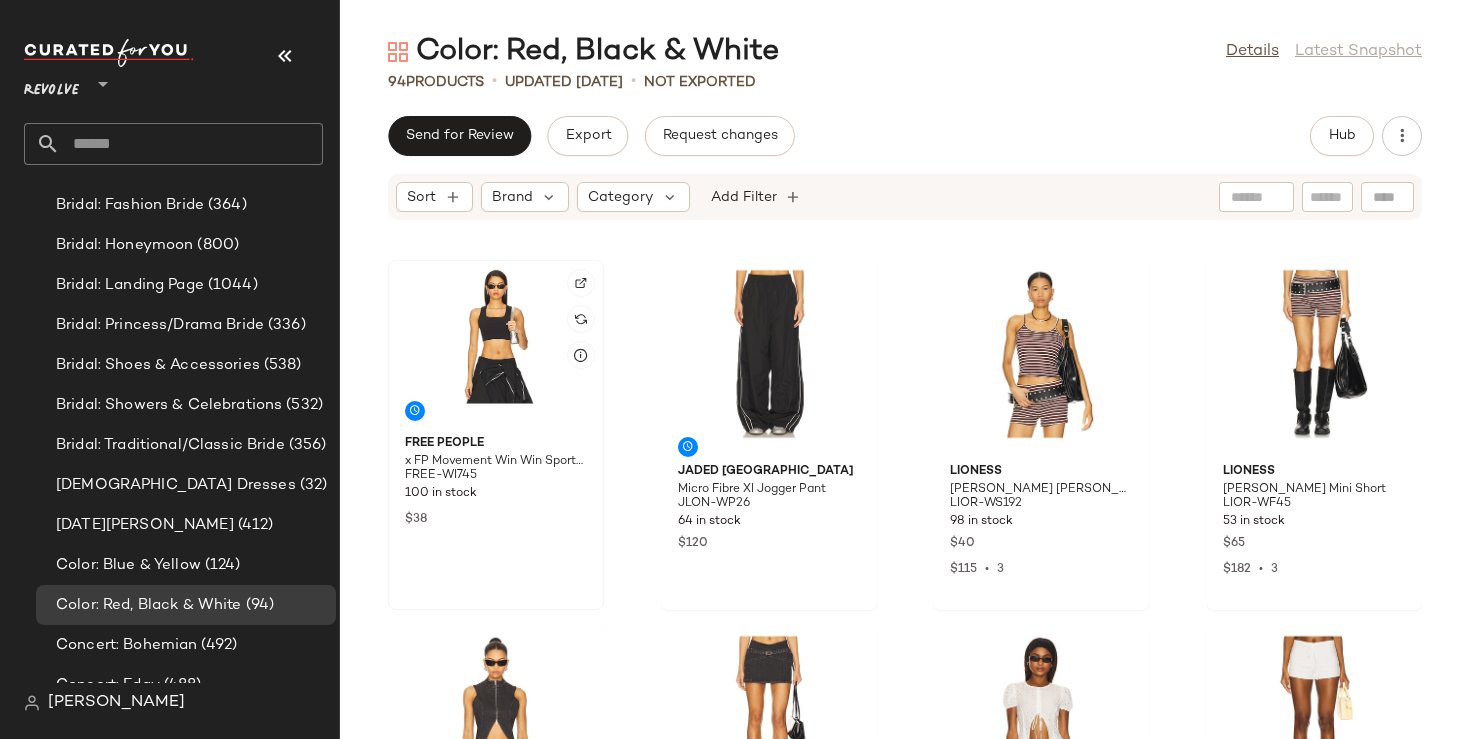 click 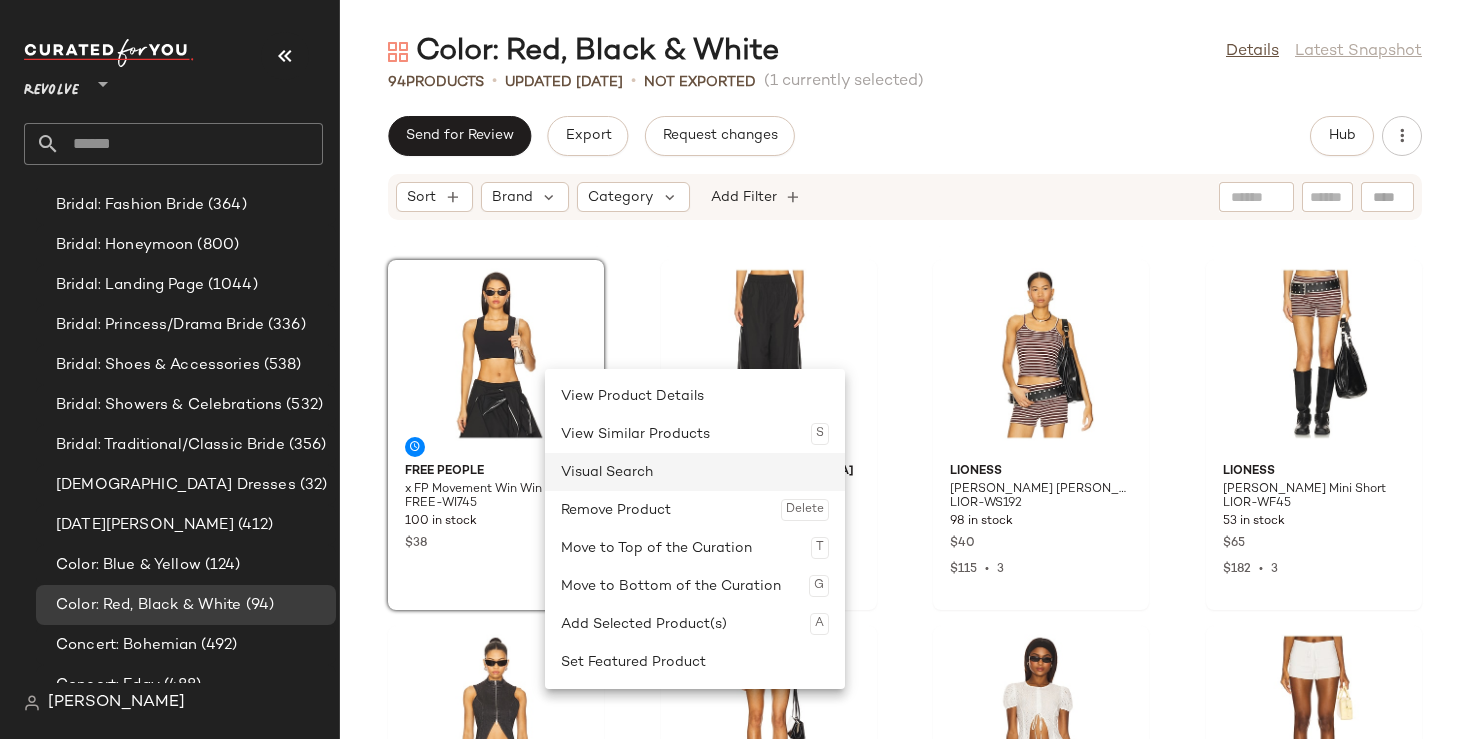 click on "Visual Search" 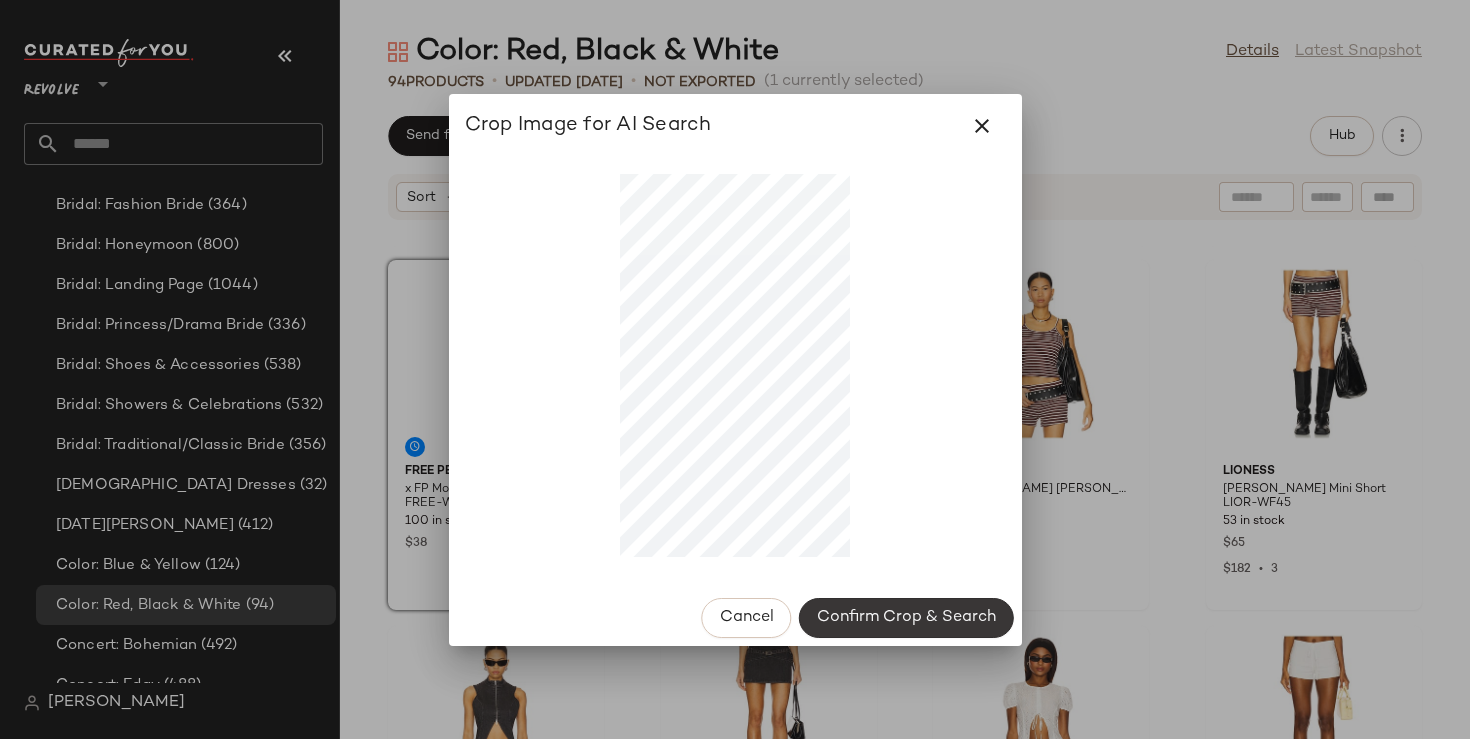click on "Confirm Crop & Search" at bounding box center [906, 618] 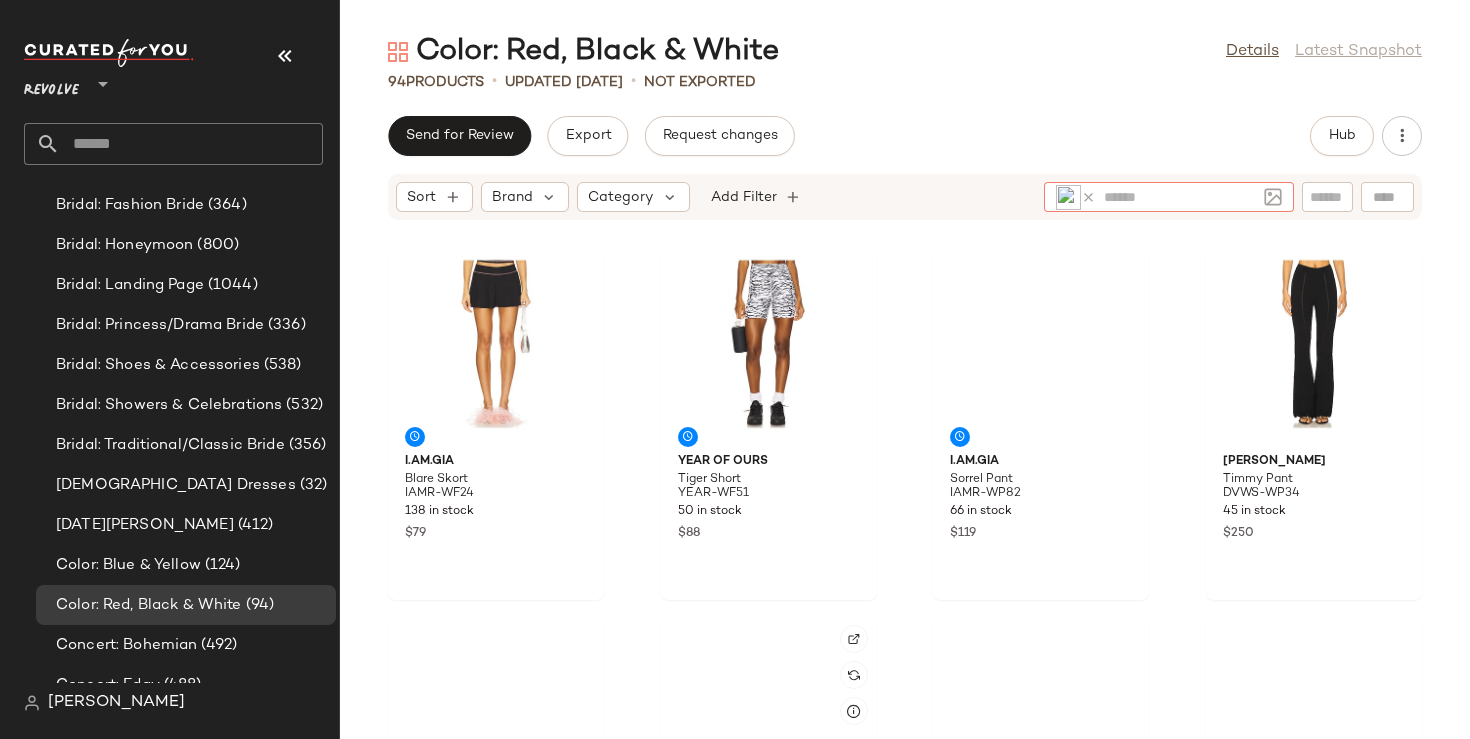 scroll, scrollTop: 2624, scrollLeft: 0, axis: vertical 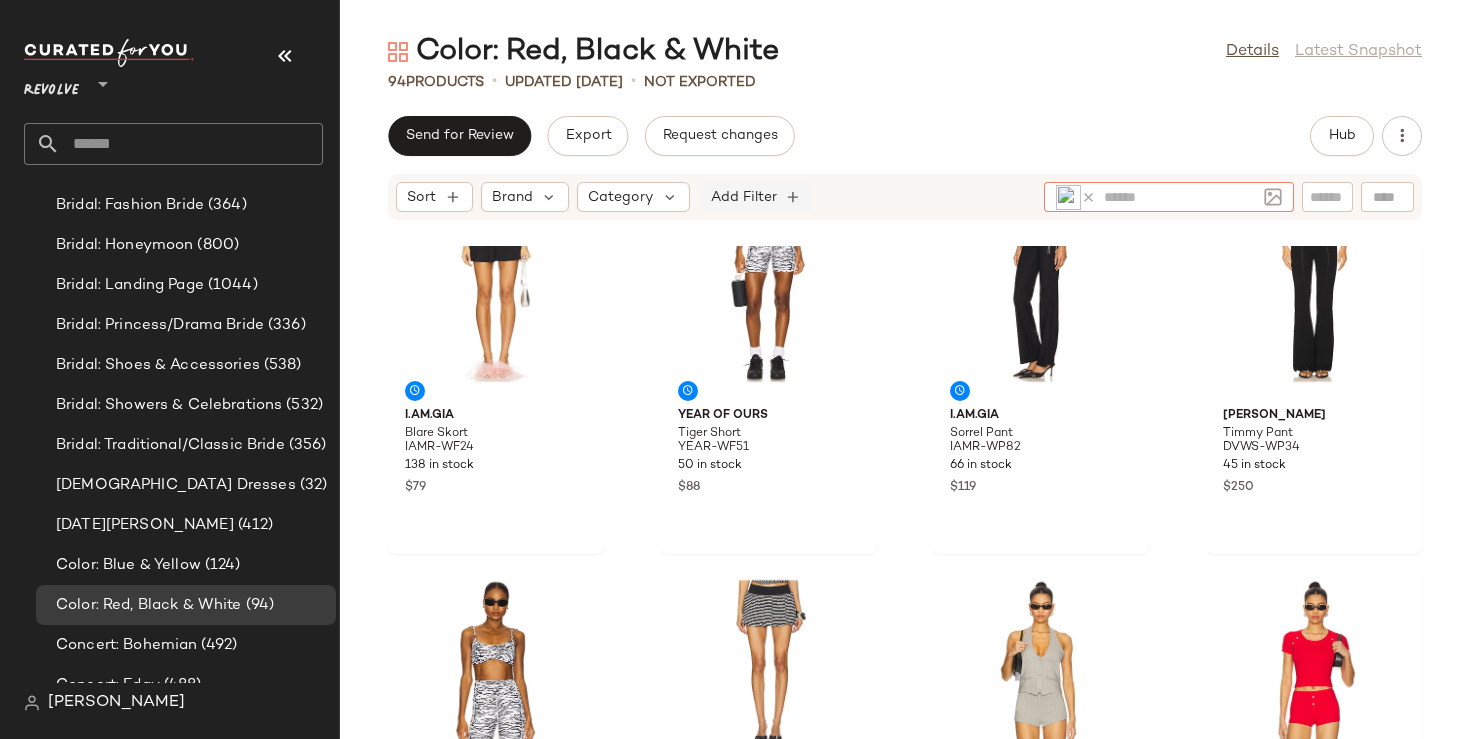 click on "Add Filter" 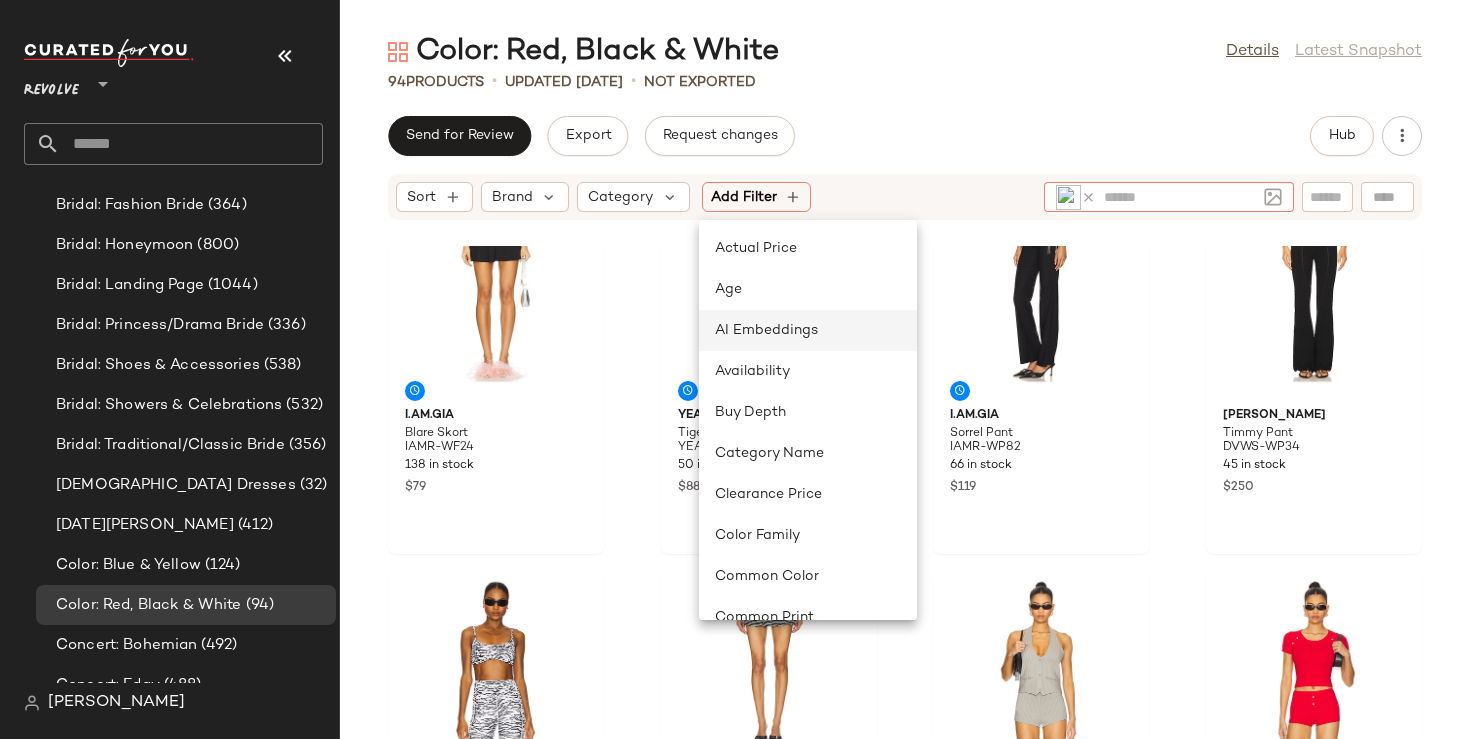 click on "AI Embeddings" 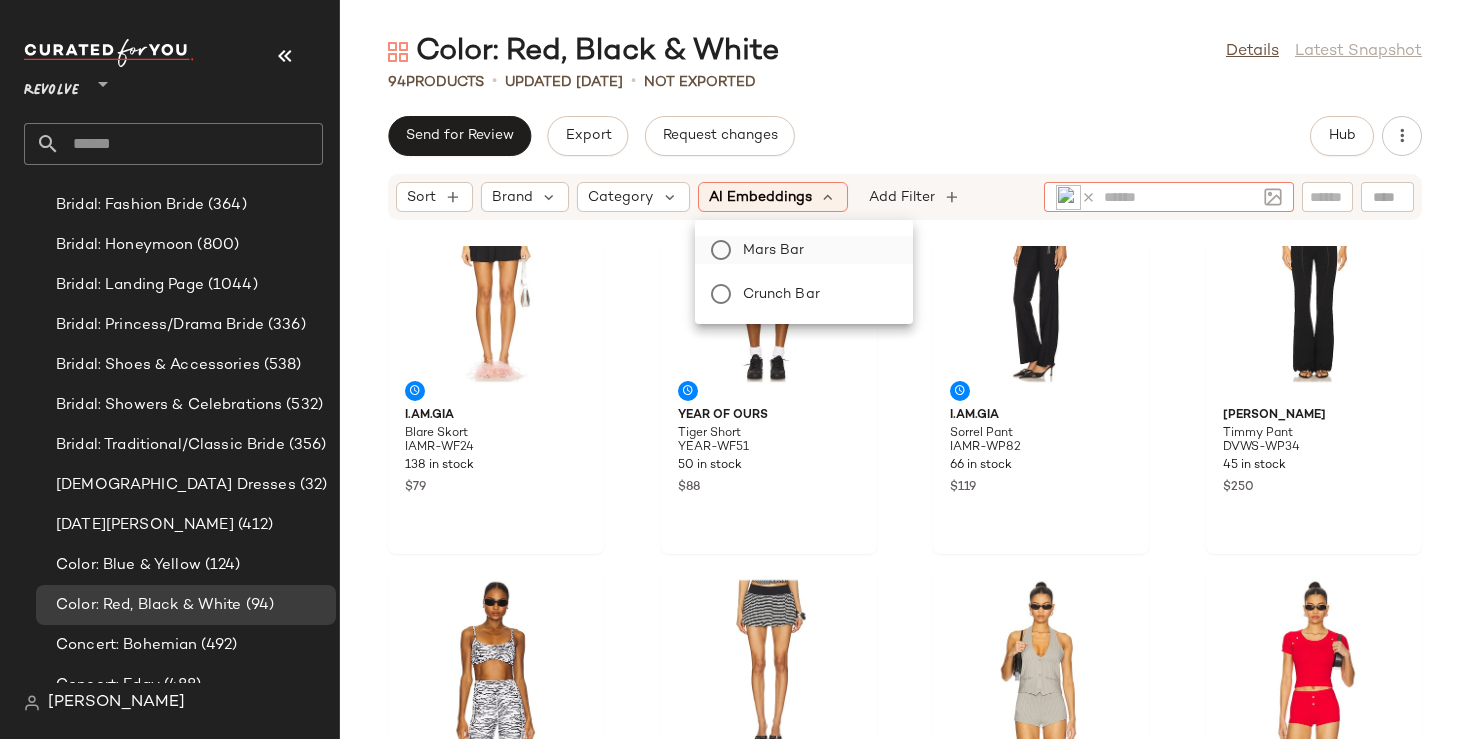click on "Mars Bar" at bounding box center (816, 250) 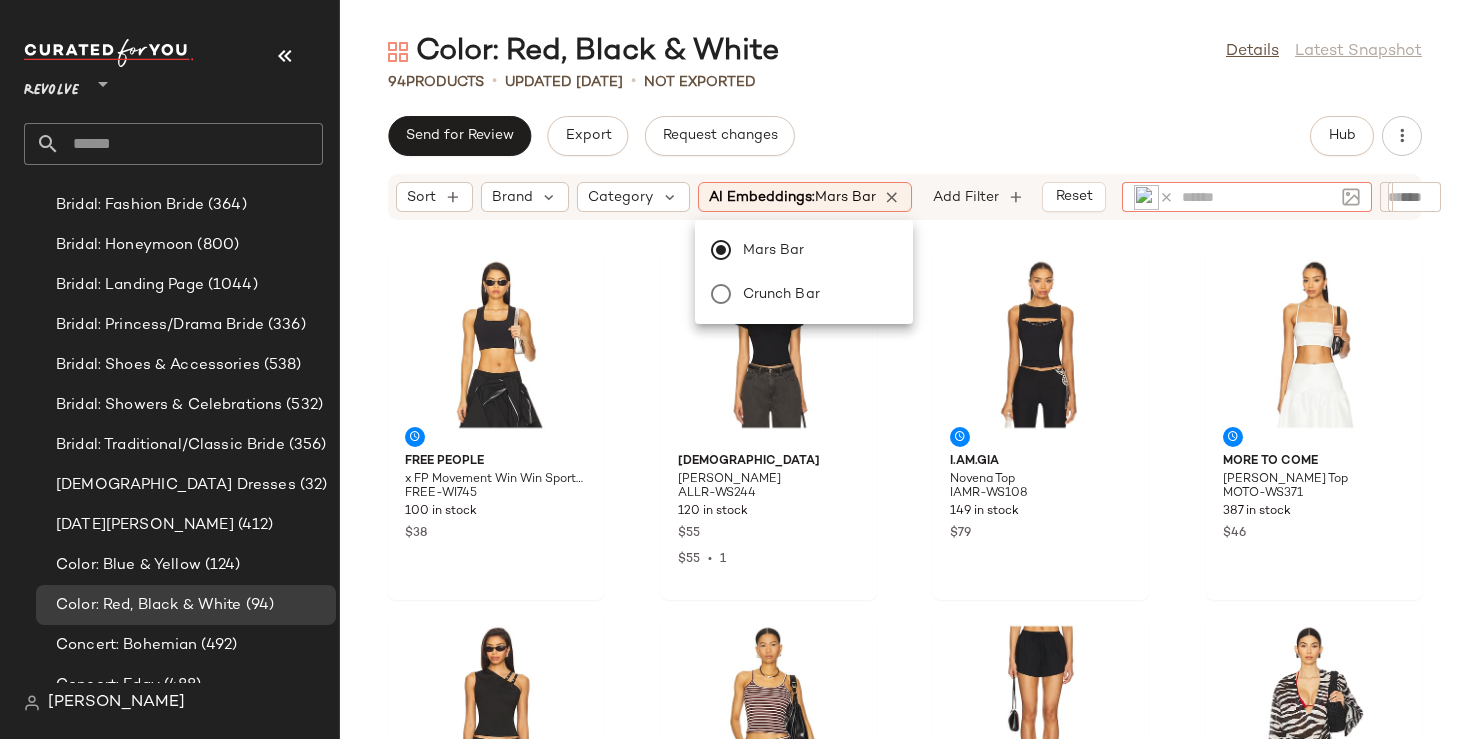 click 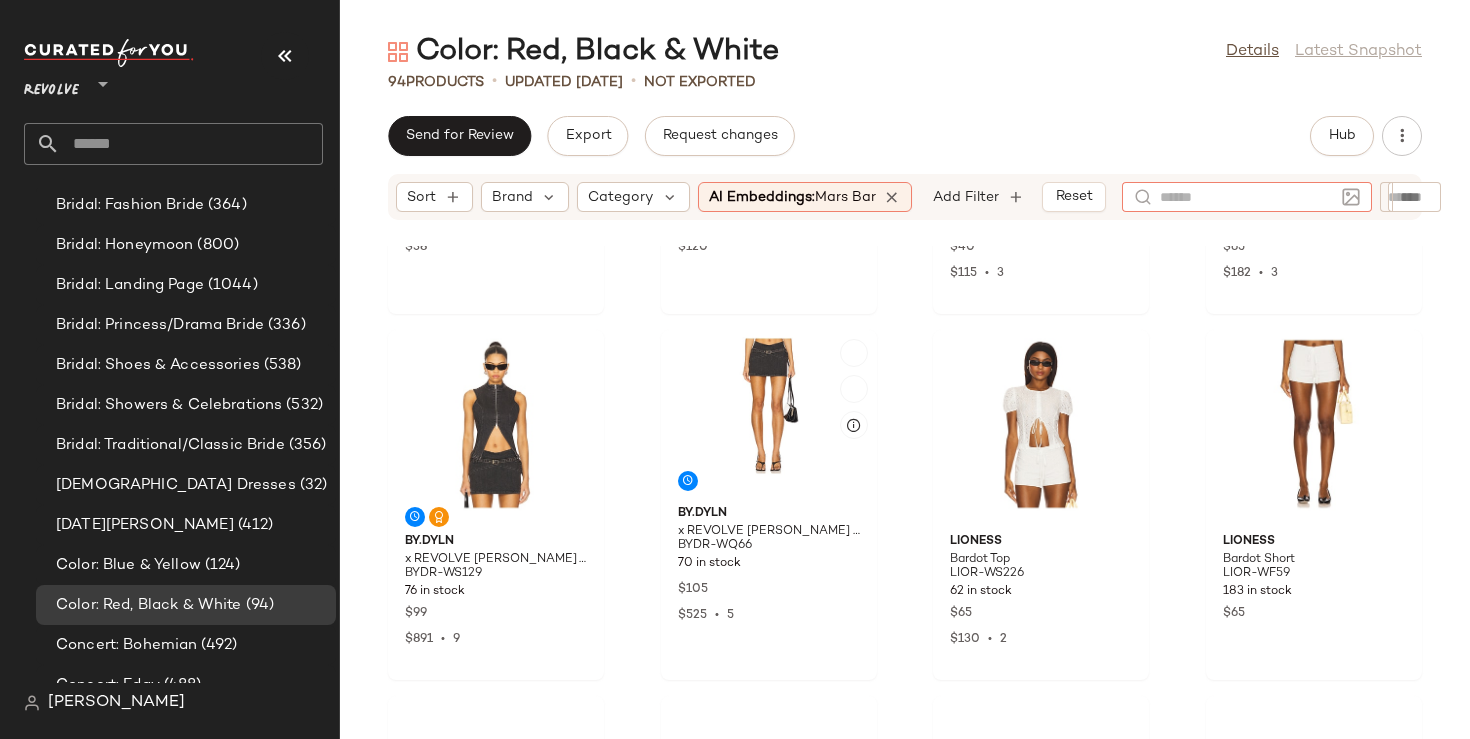 scroll, scrollTop: 1085, scrollLeft: 0, axis: vertical 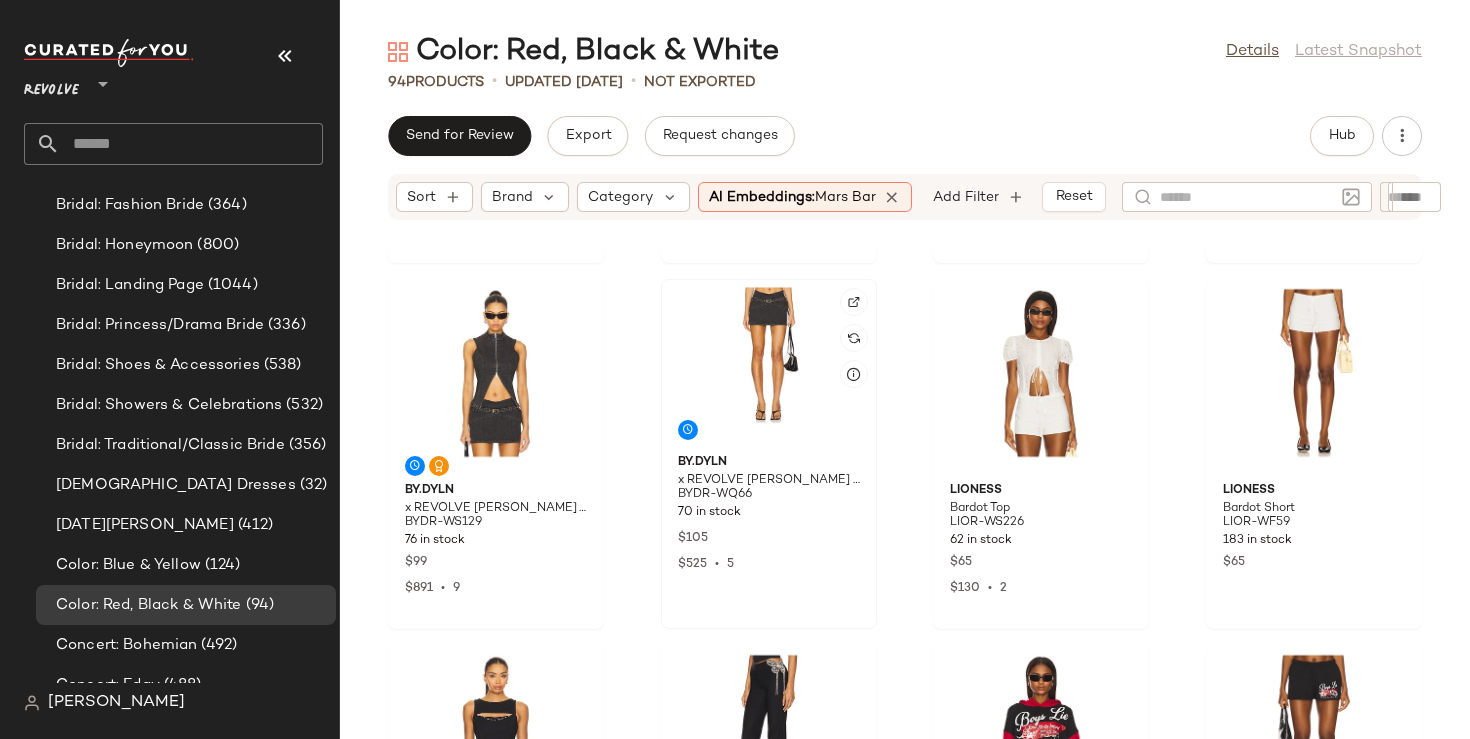 click 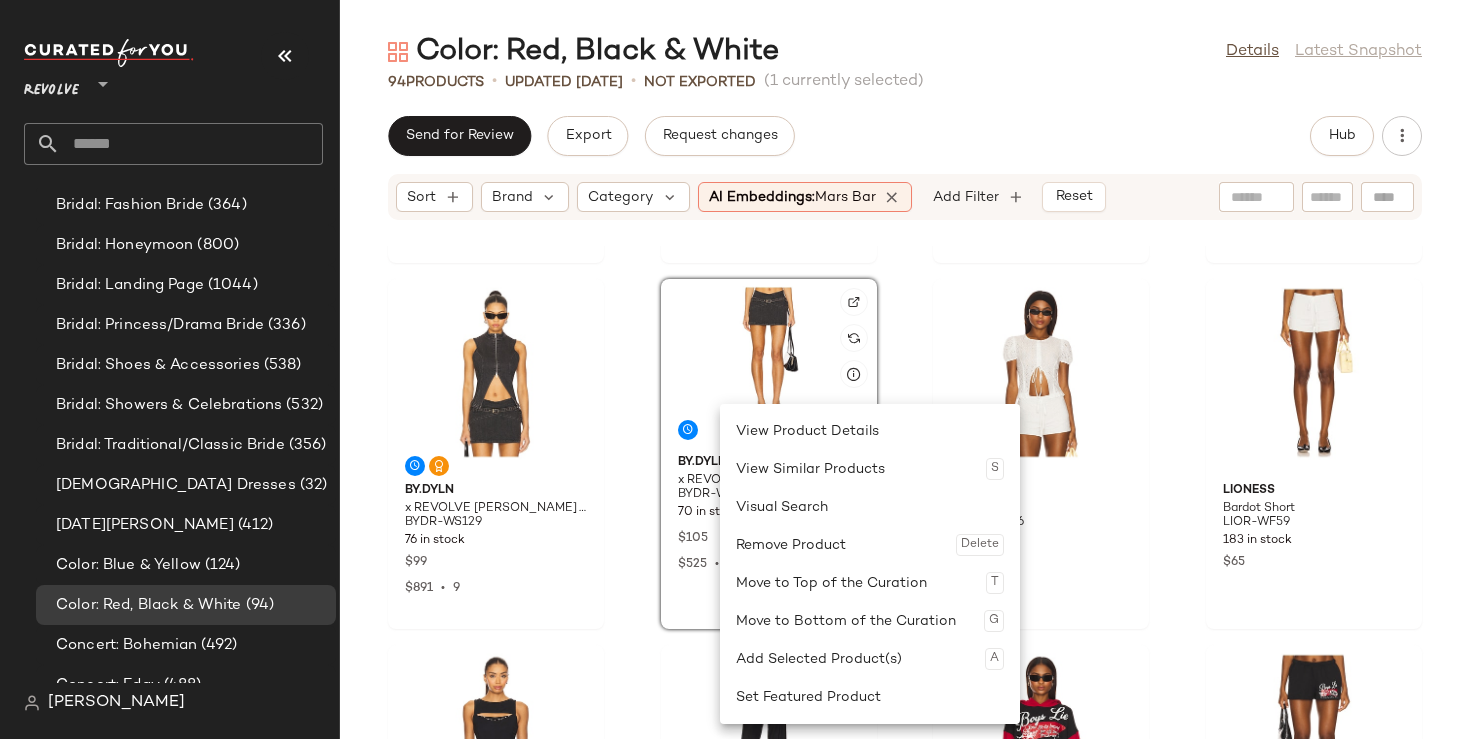 click 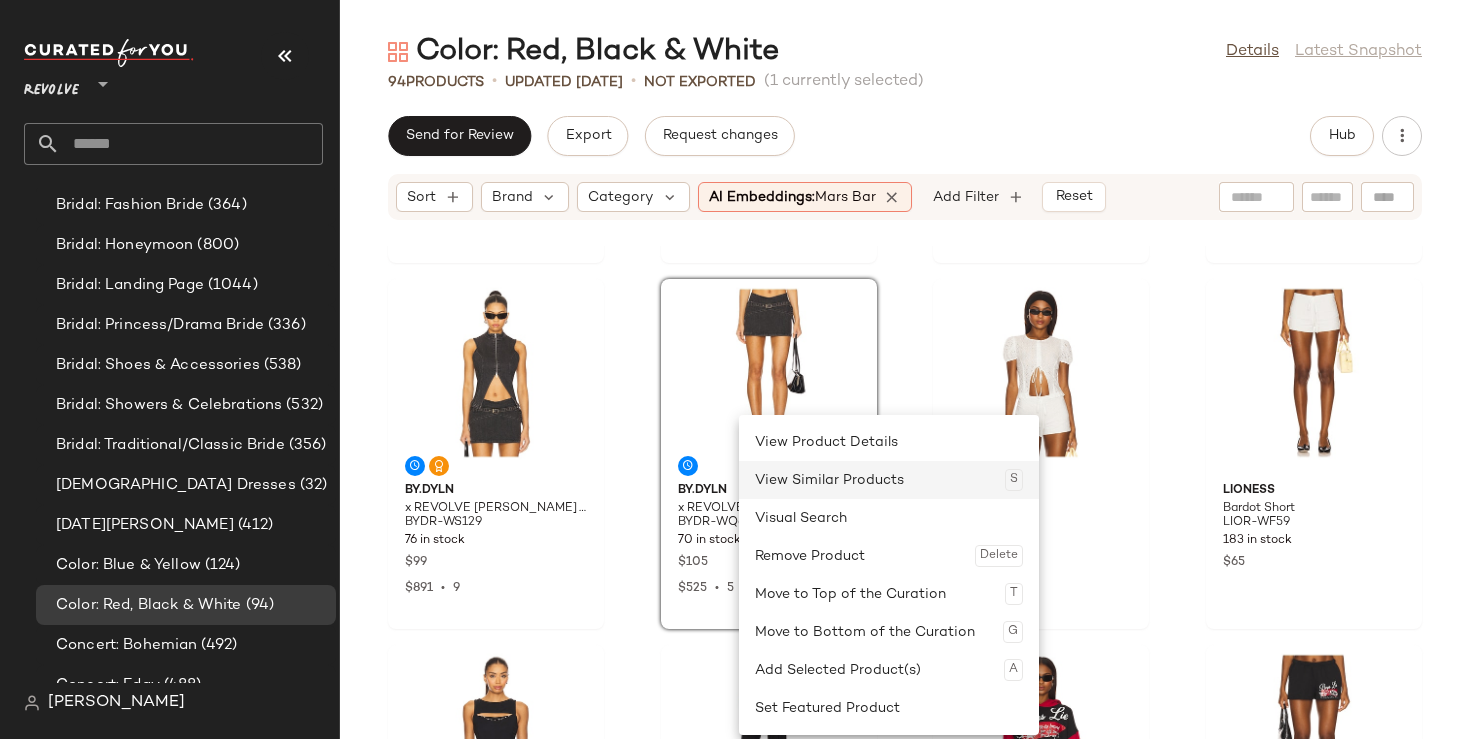 click on "View Similar Products  S" 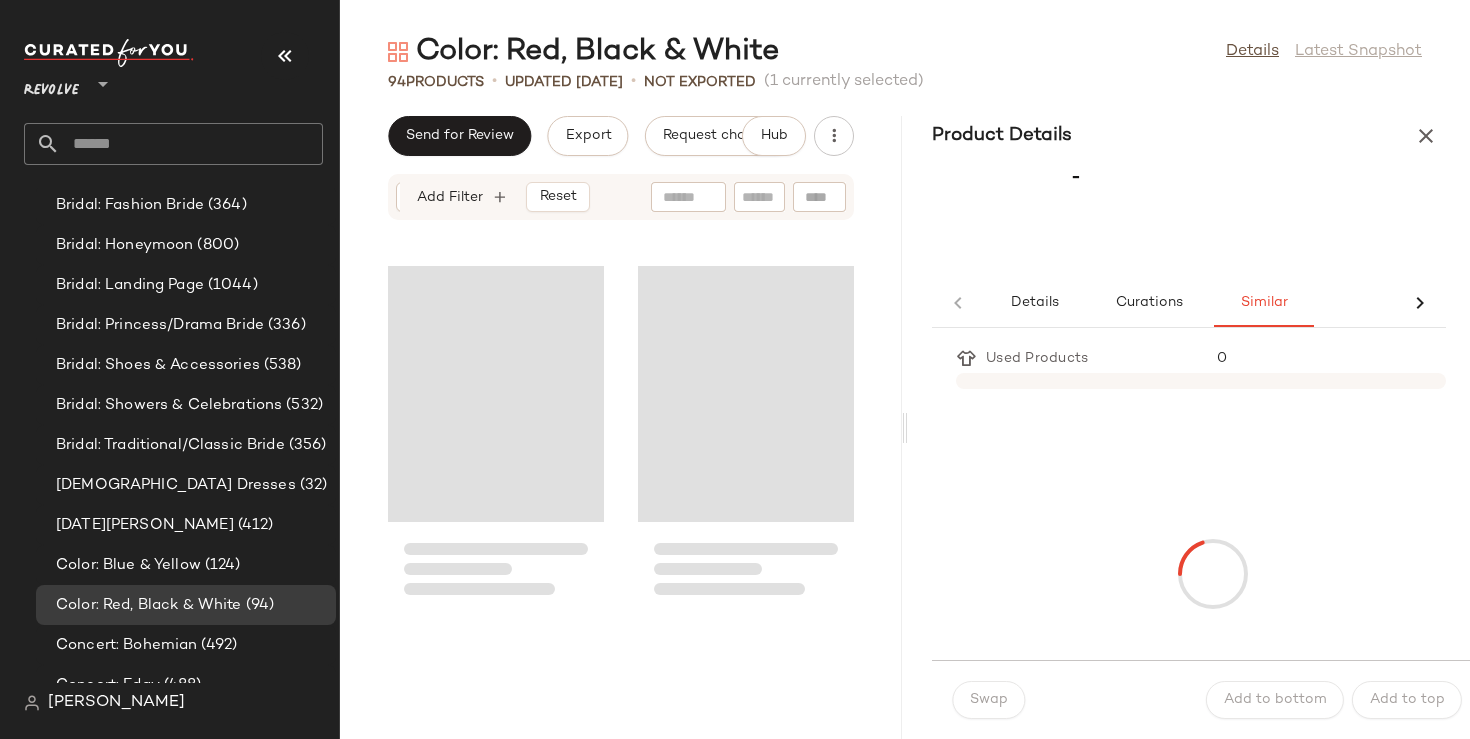 scroll, scrollTop: 0, scrollLeft: 0, axis: both 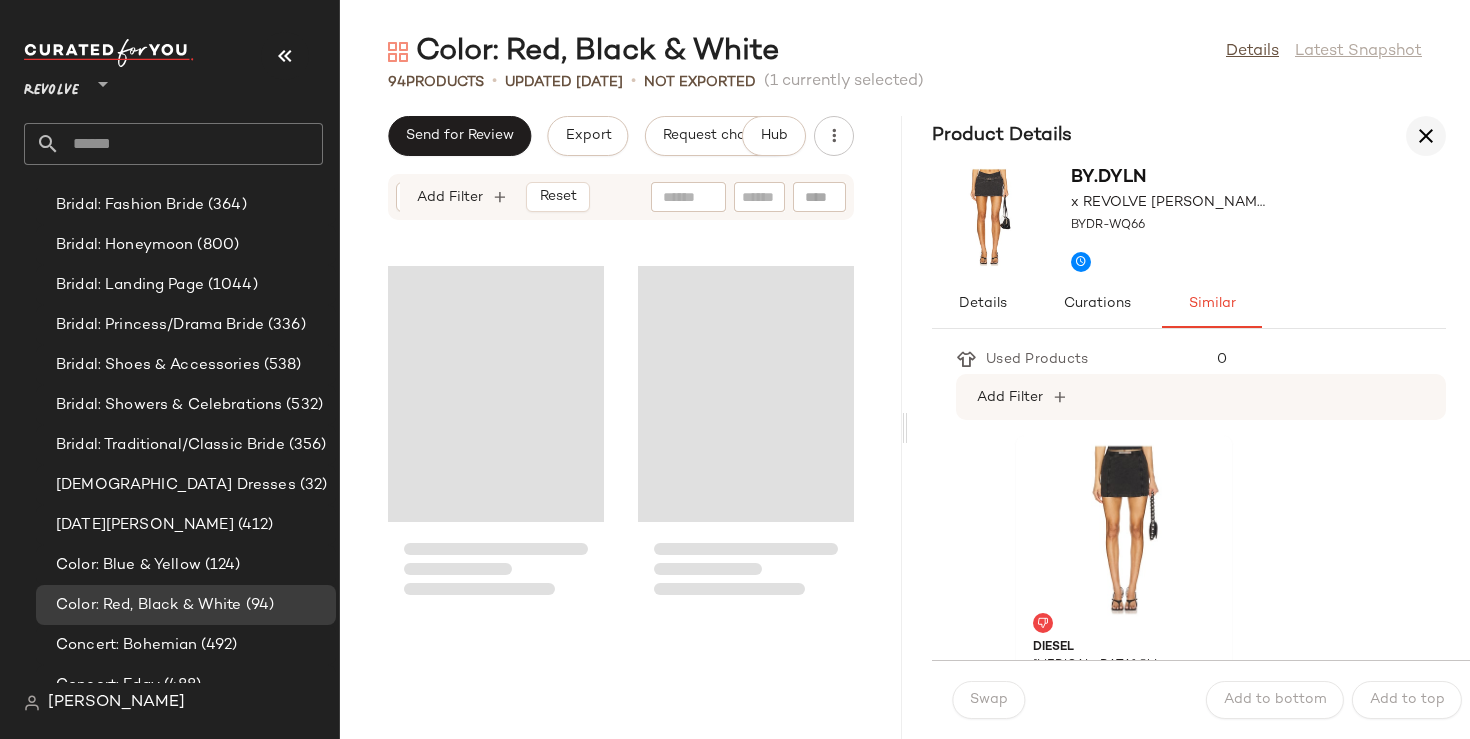 click at bounding box center [1426, 136] 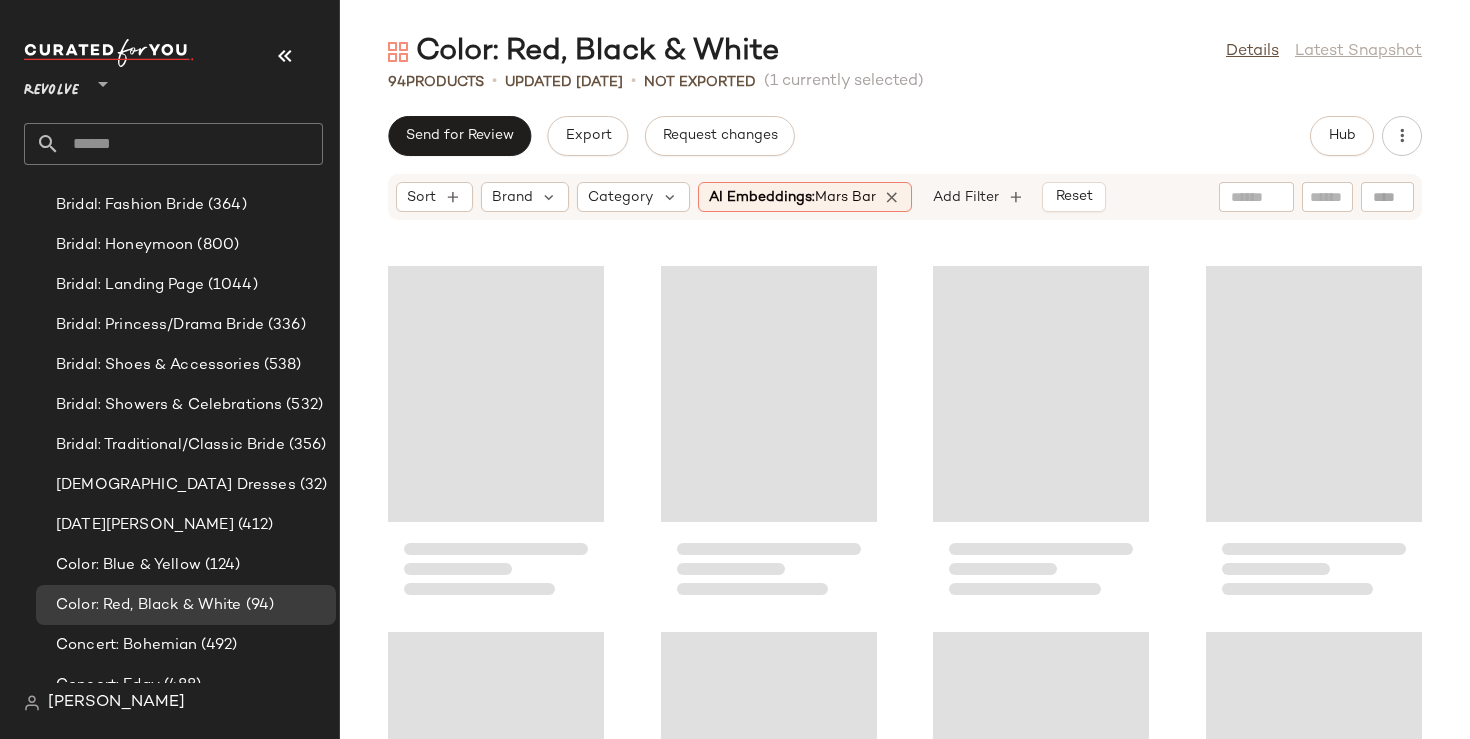scroll, scrollTop: 1098, scrollLeft: 0, axis: vertical 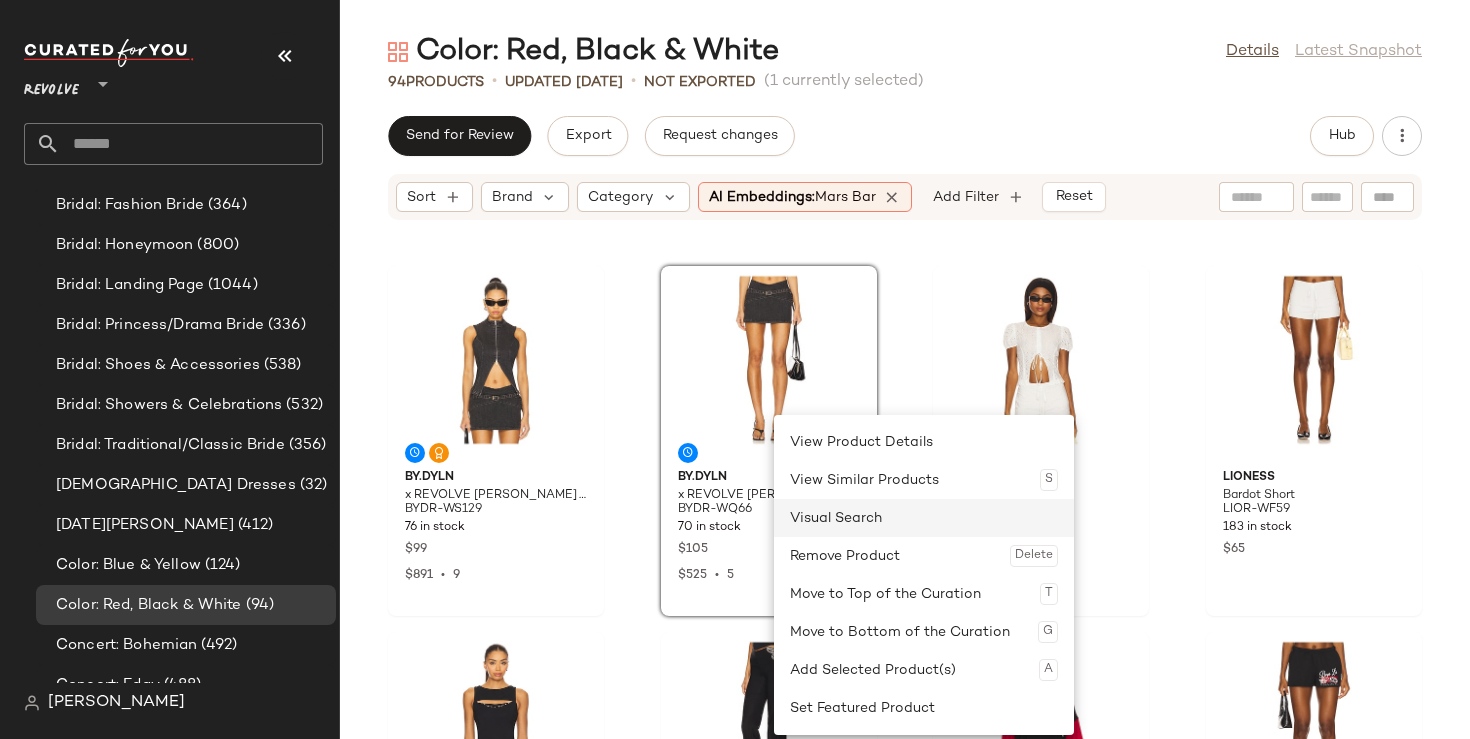 click on "Visual Search" 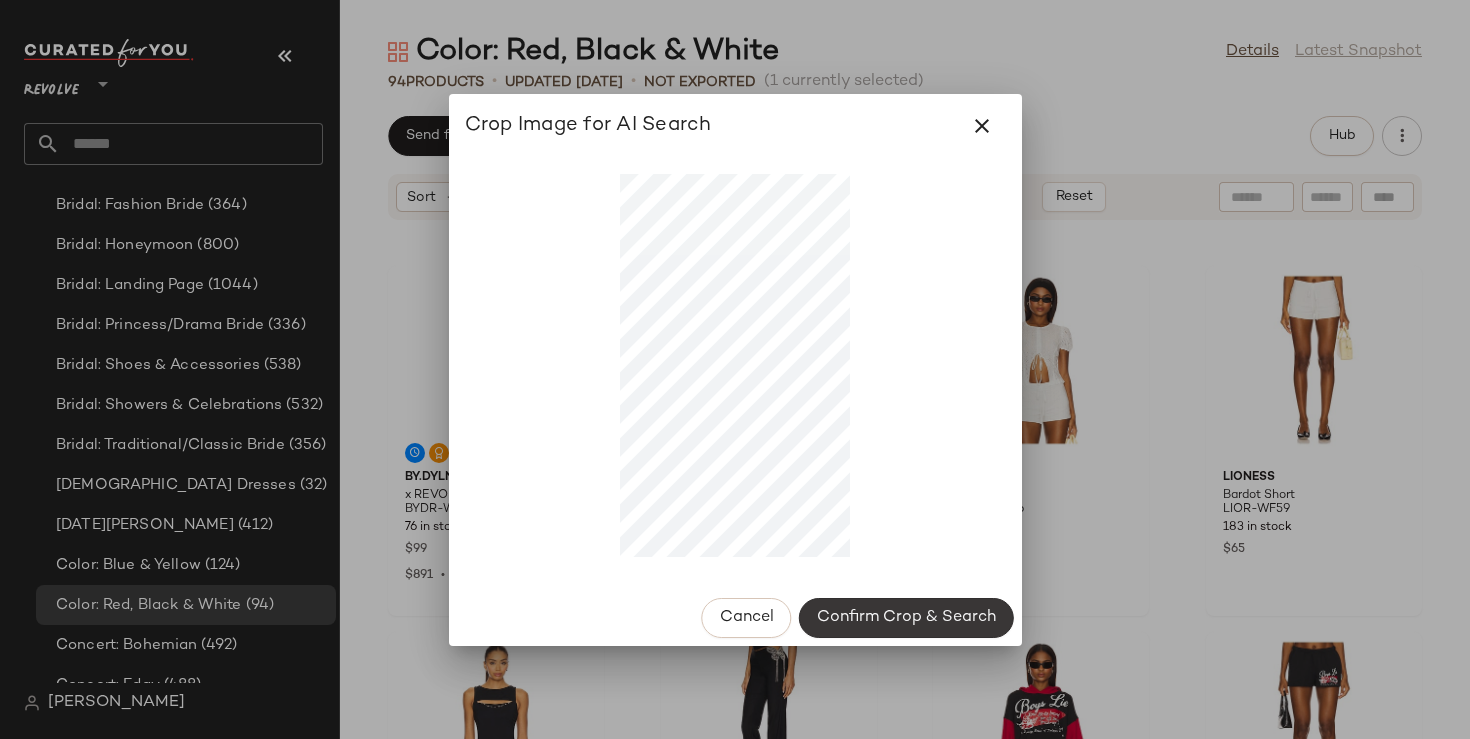 click on "Confirm Crop & Search" 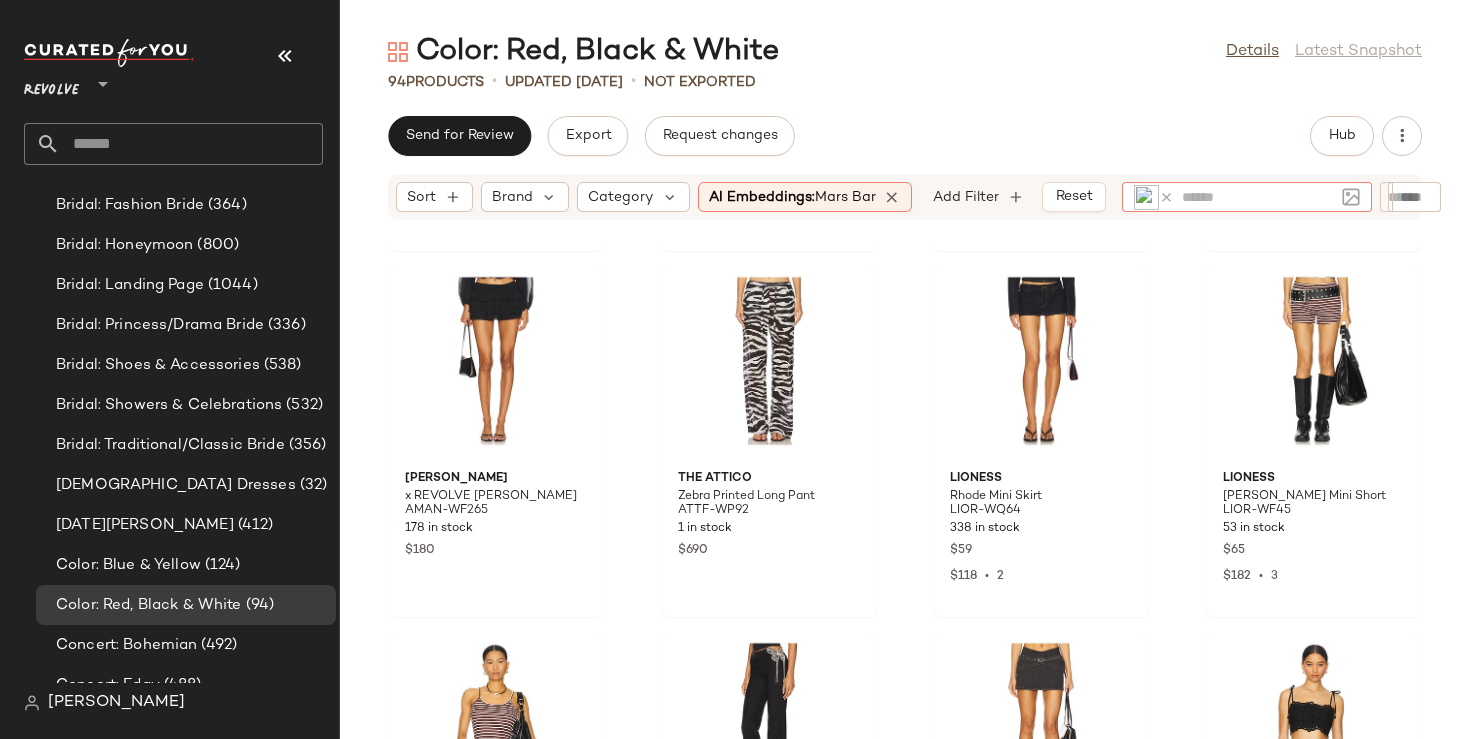 scroll, scrollTop: 1460, scrollLeft: 0, axis: vertical 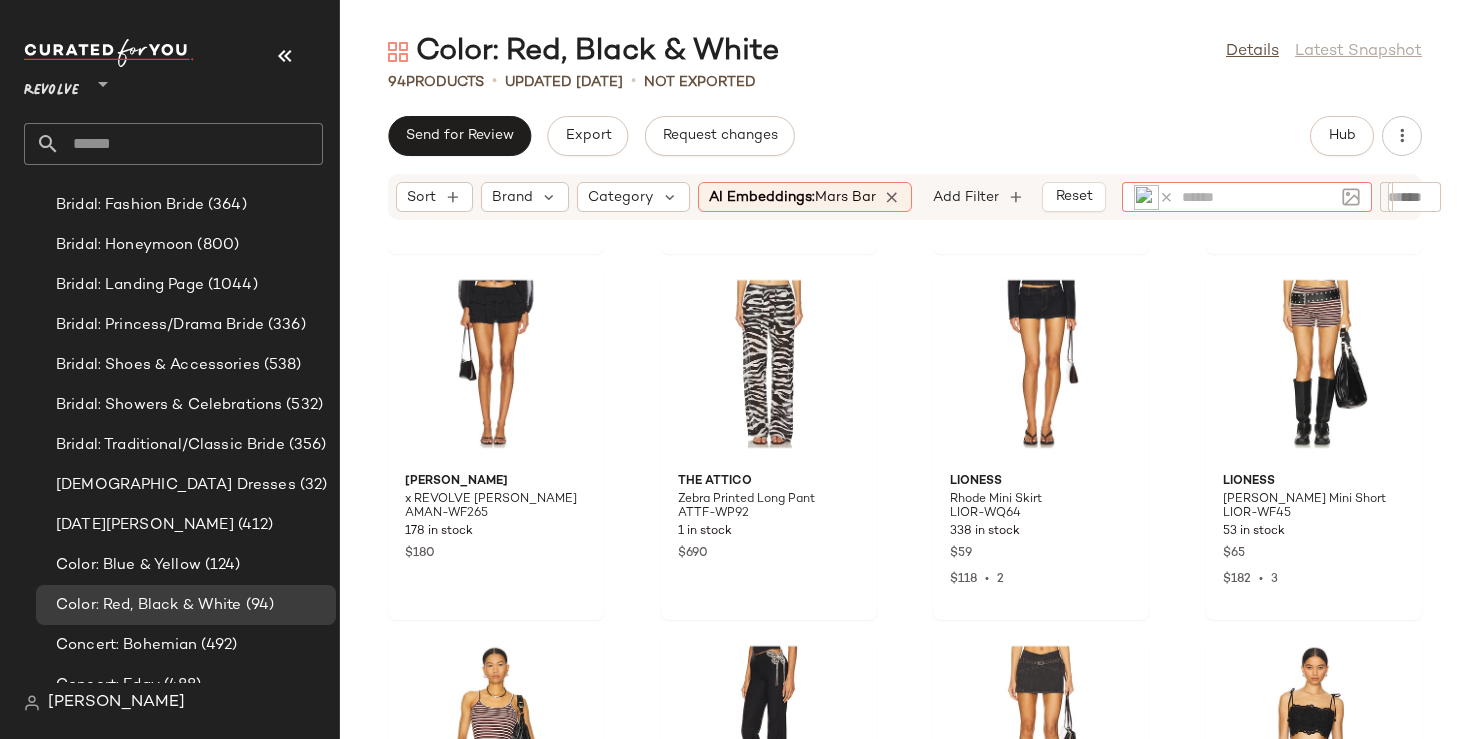 click 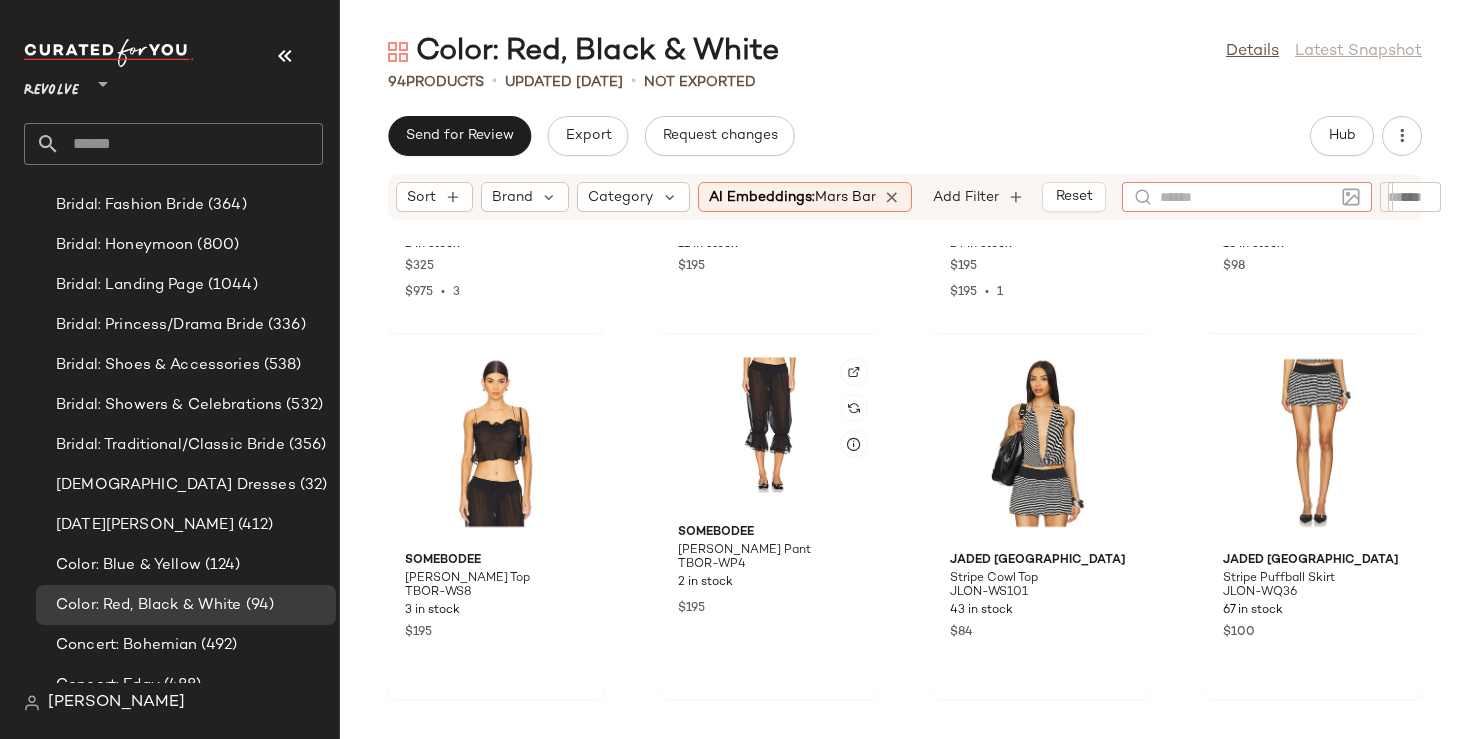scroll, scrollTop: 4034, scrollLeft: 0, axis: vertical 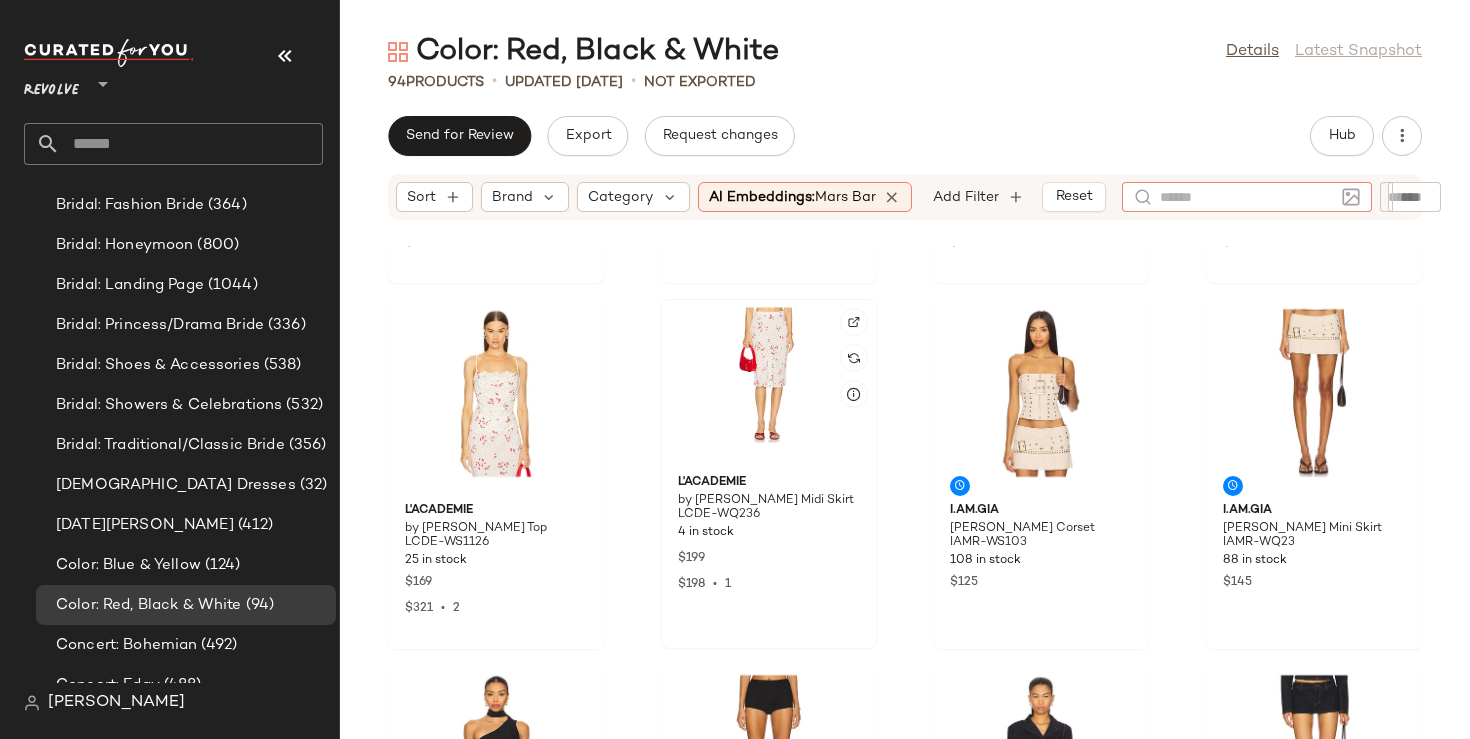 click 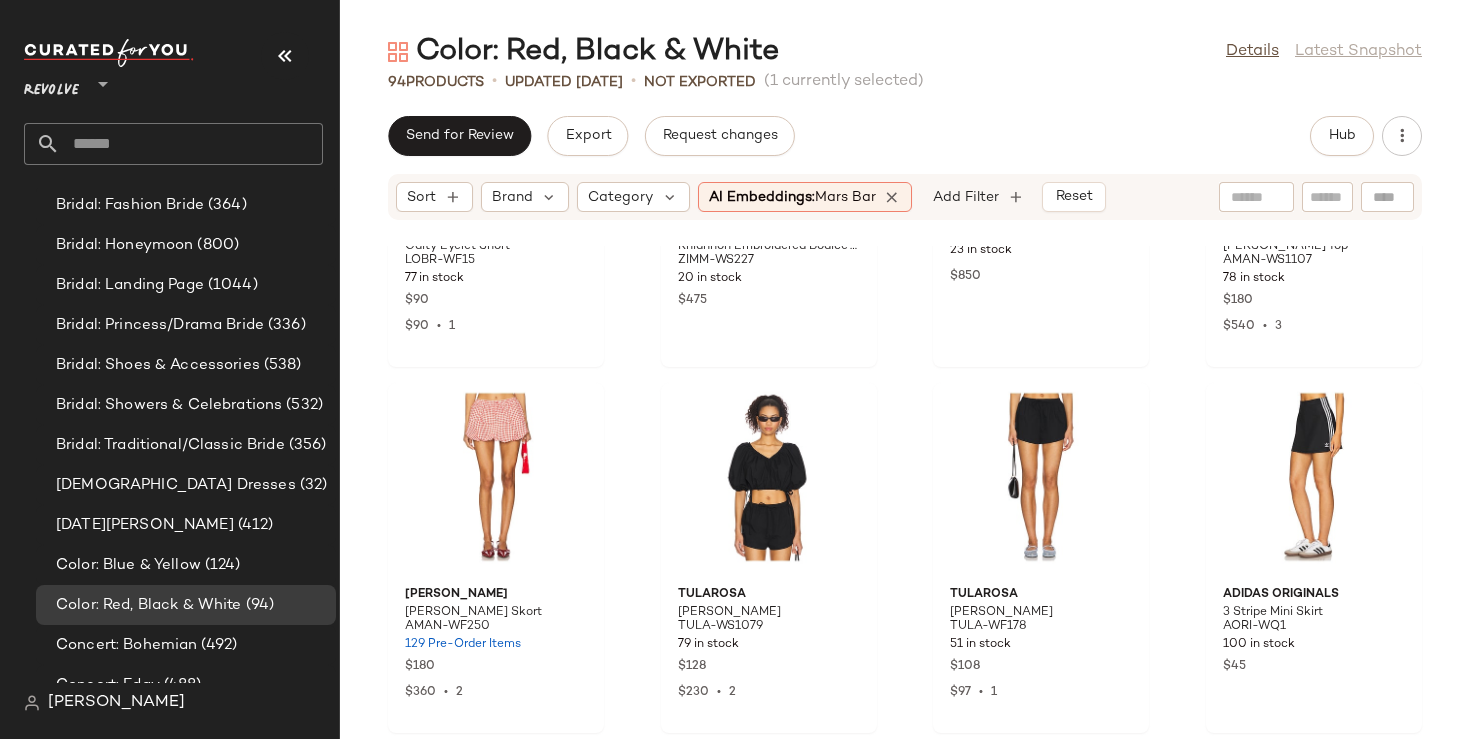 scroll, scrollTop: 3211, scrollLeft: 0, axis: vertical 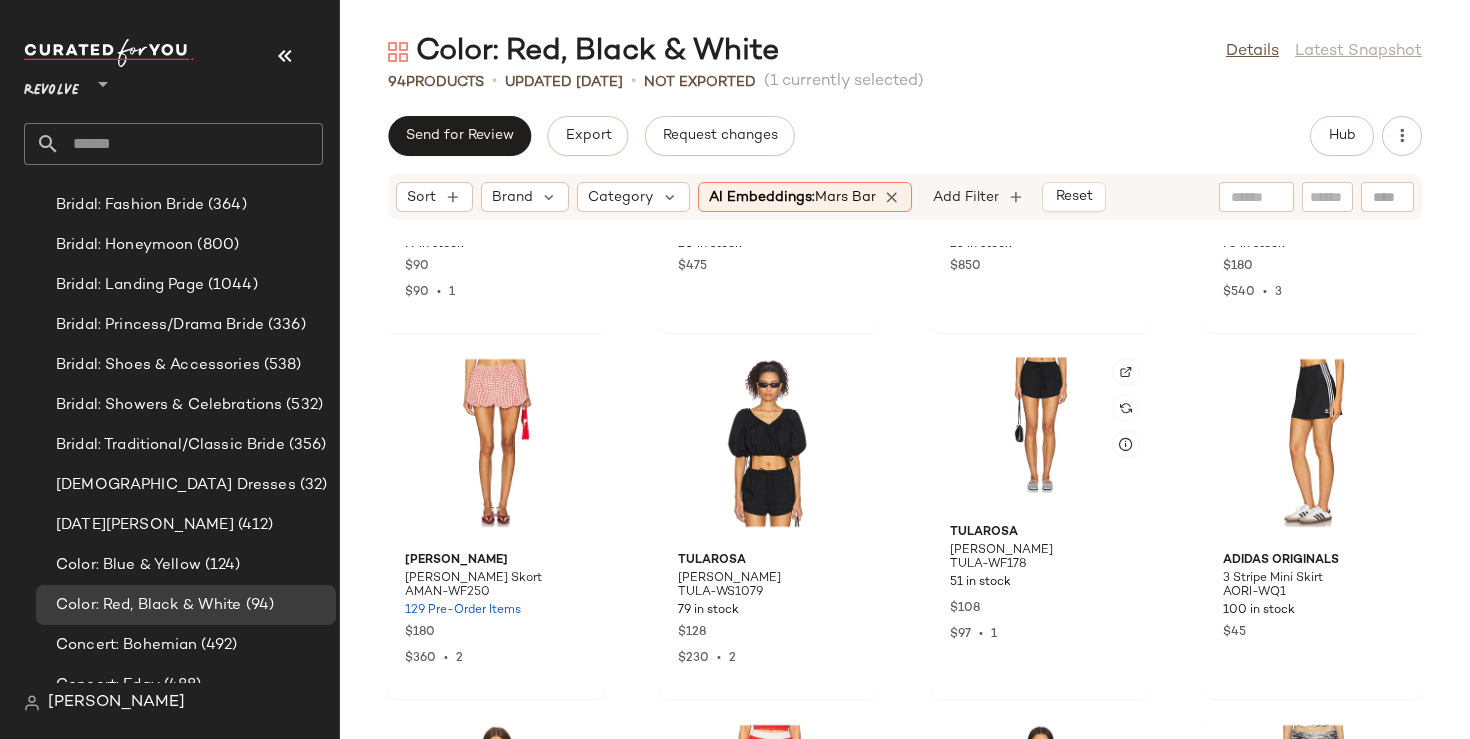 click 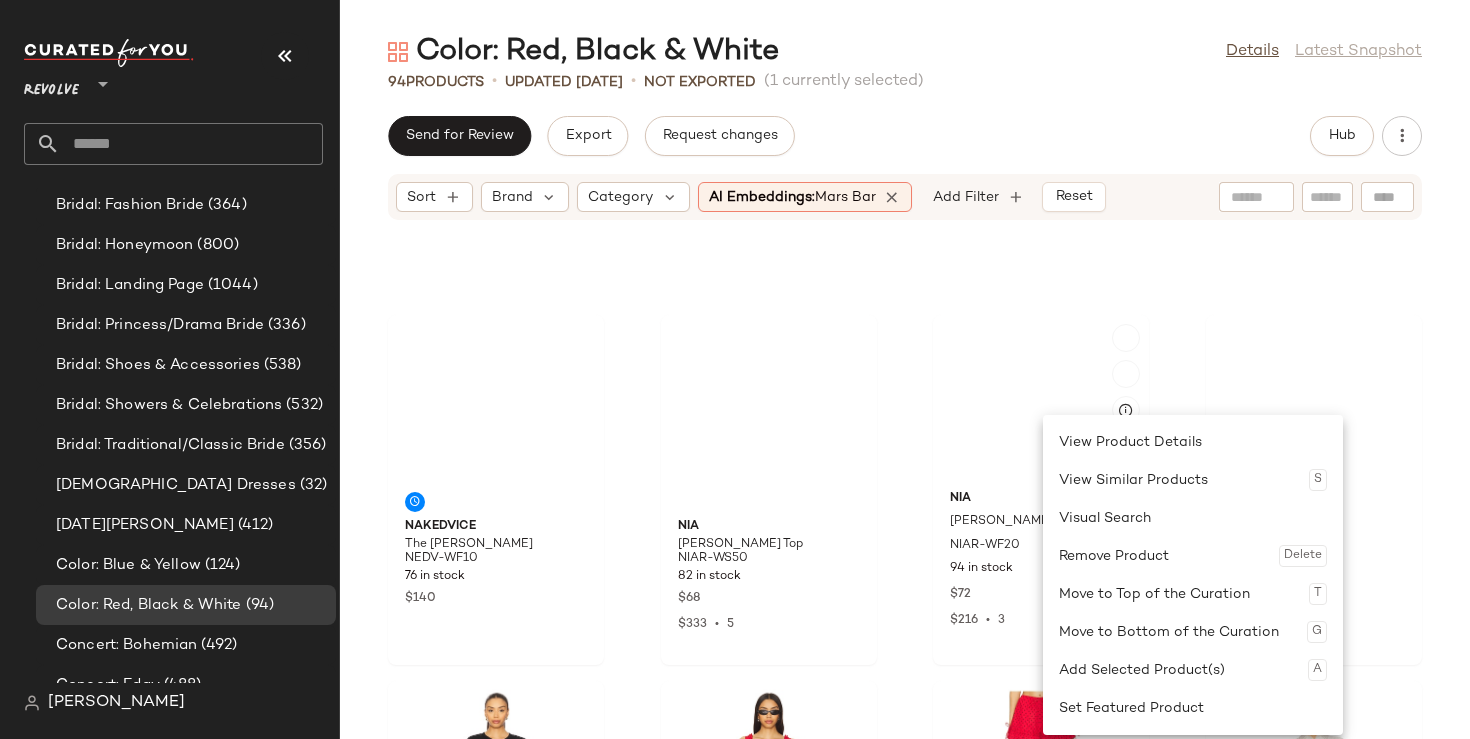 scroll, scrollTop: 2110, scrollLeft: 0, axis: vertical 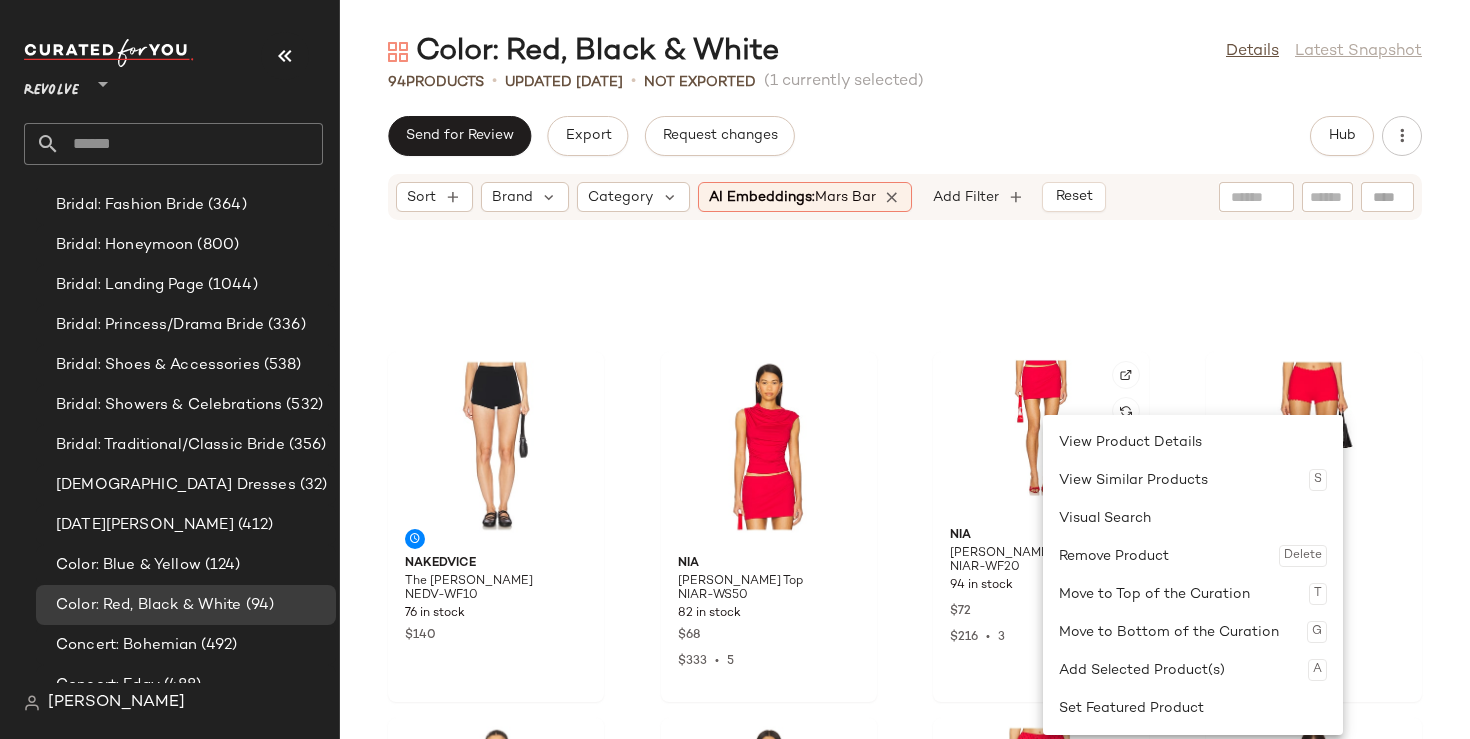 click 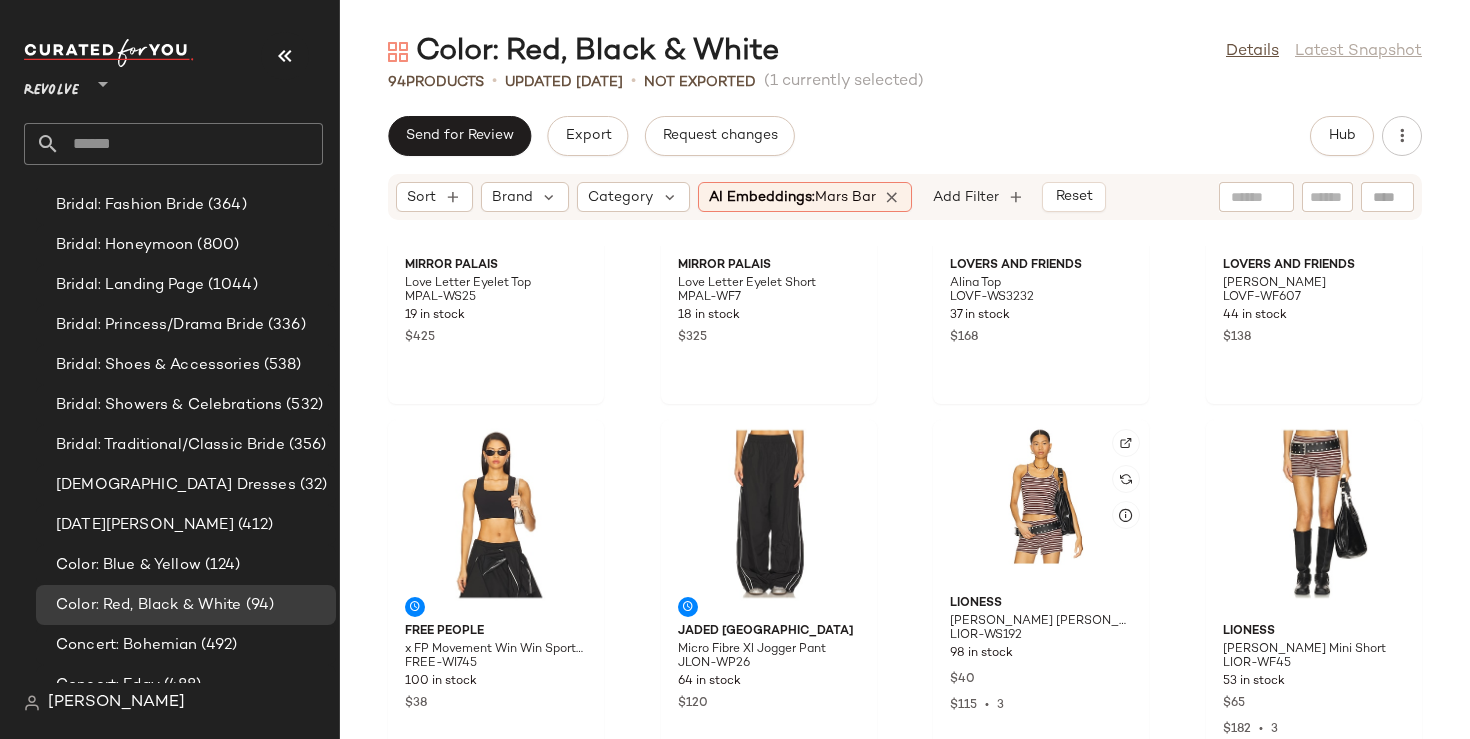 scroll, scrollTop: 576, scrollLeft: 0, axis: vertical 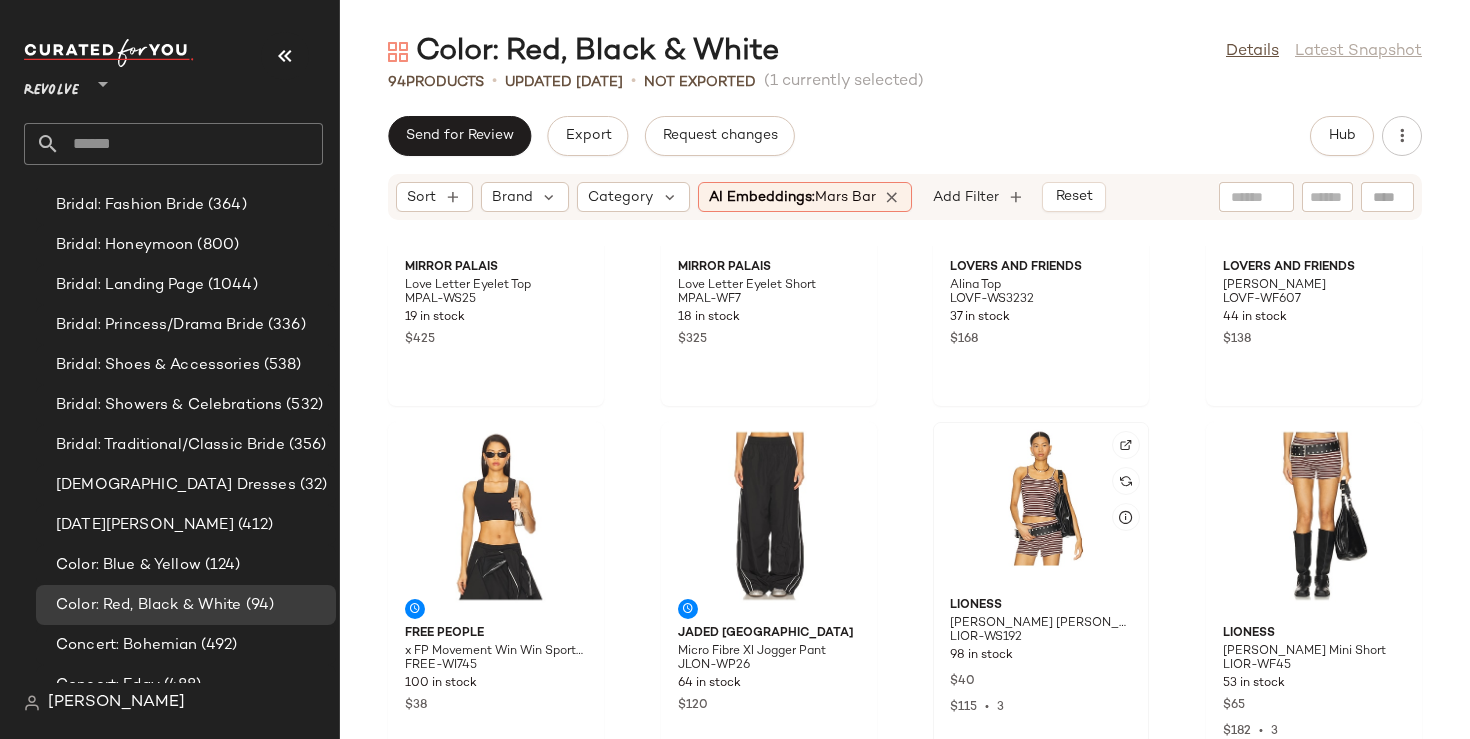 click 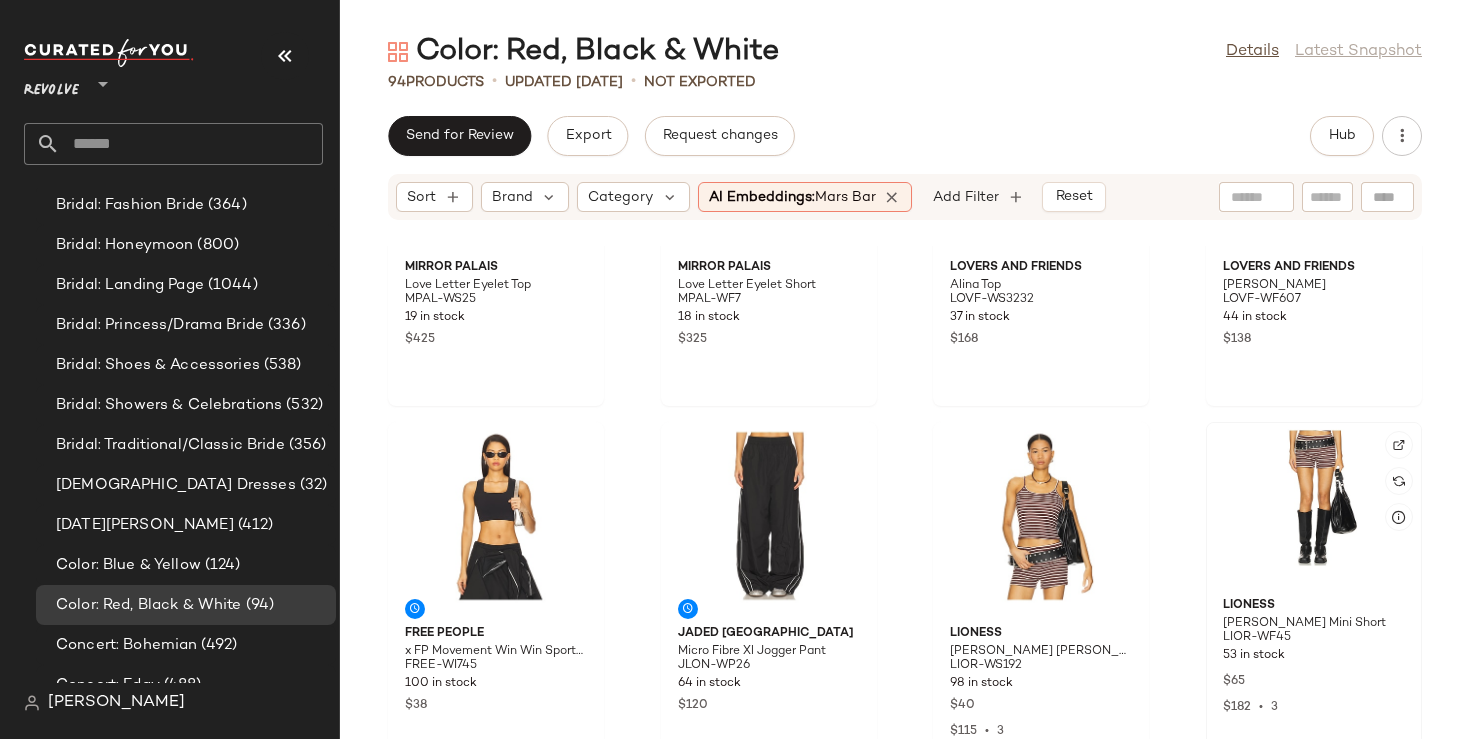 click 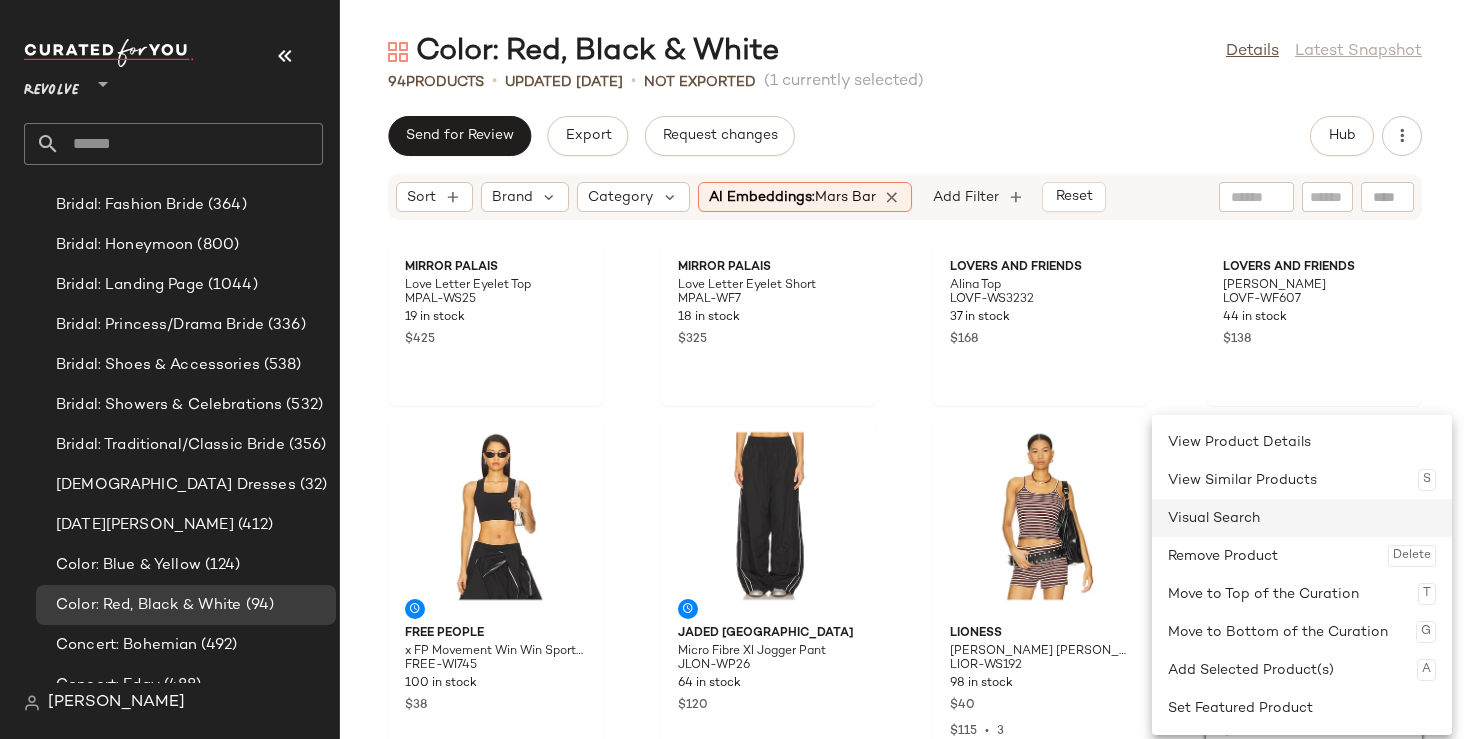 click on "Visual Search" 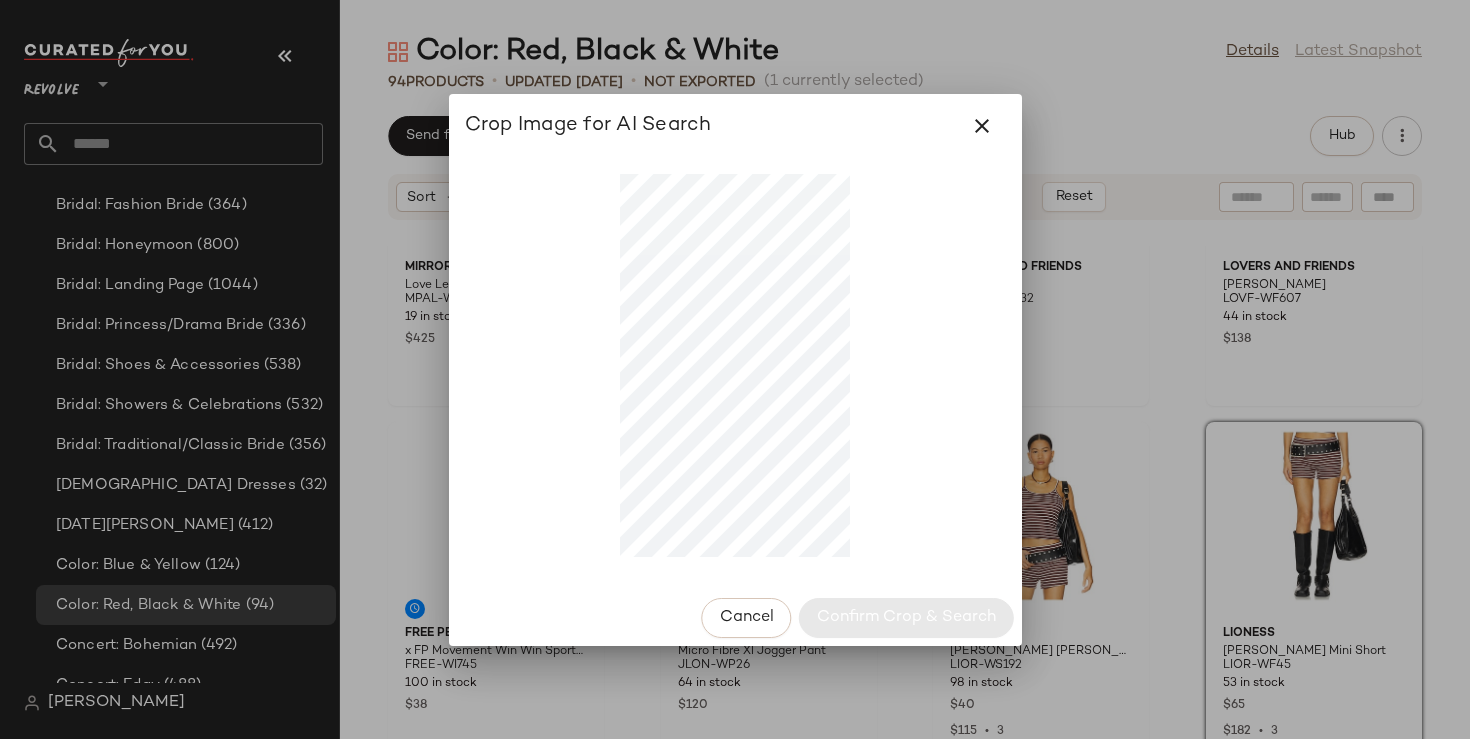 click at bounding box center (735, 370) 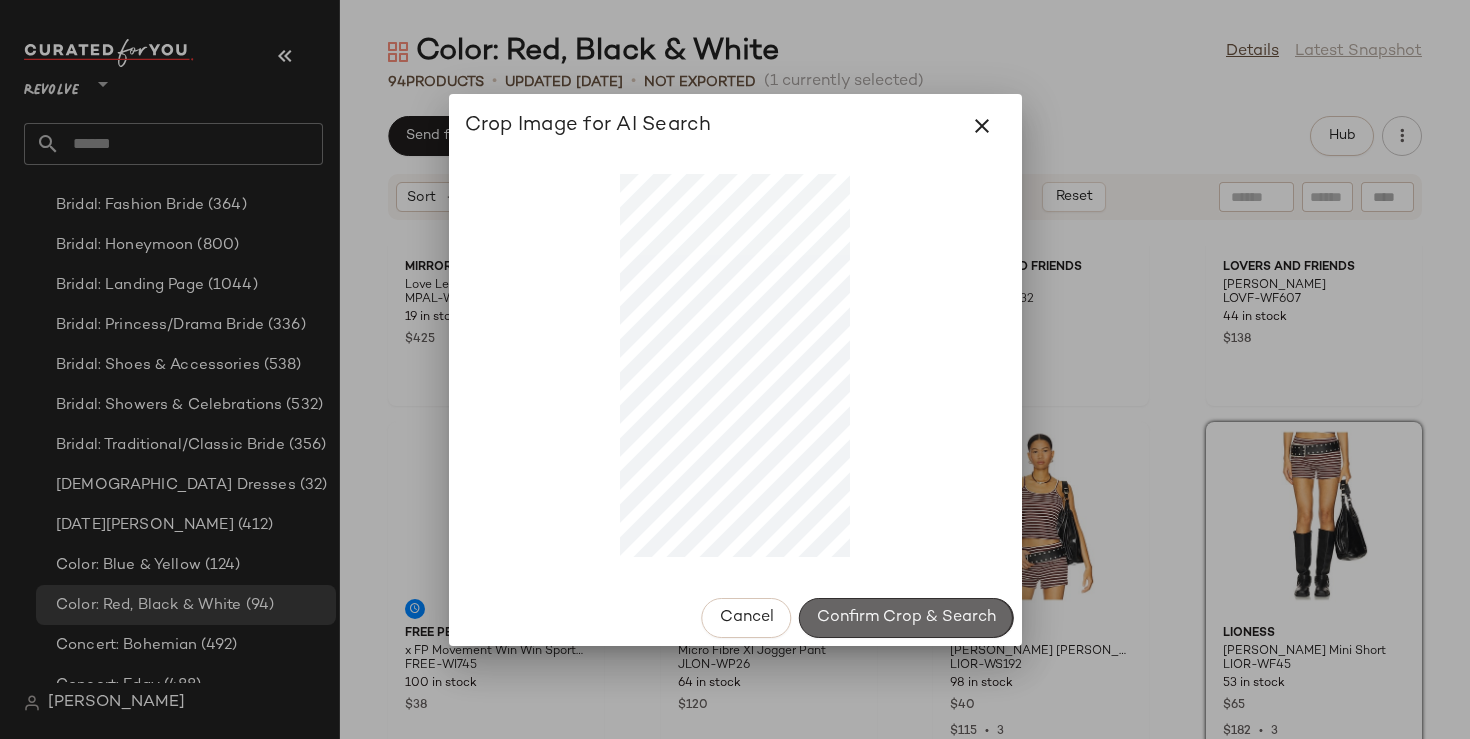 click on "Confirm Crop & Search" 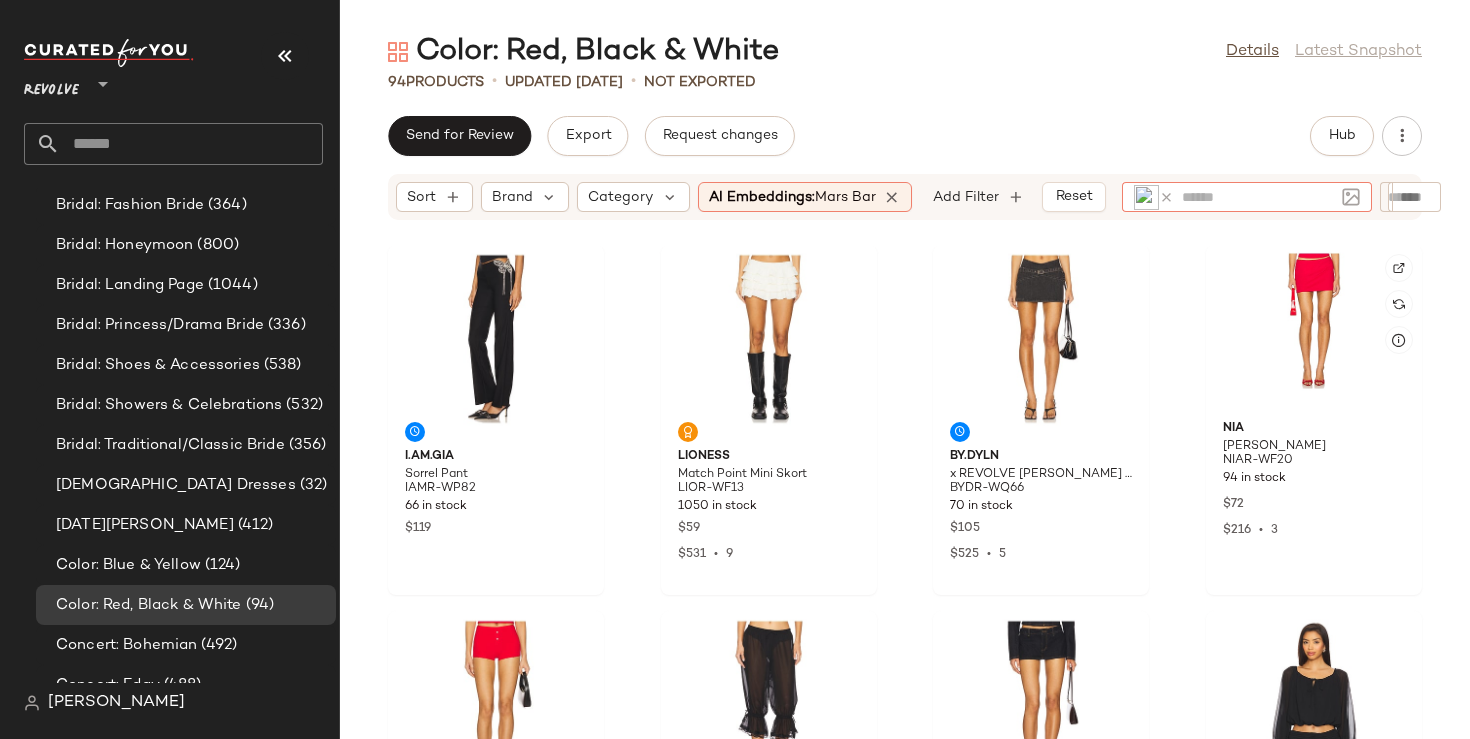scroll, scrollTop: 1853, scrollLeft: 0, axis: vertical 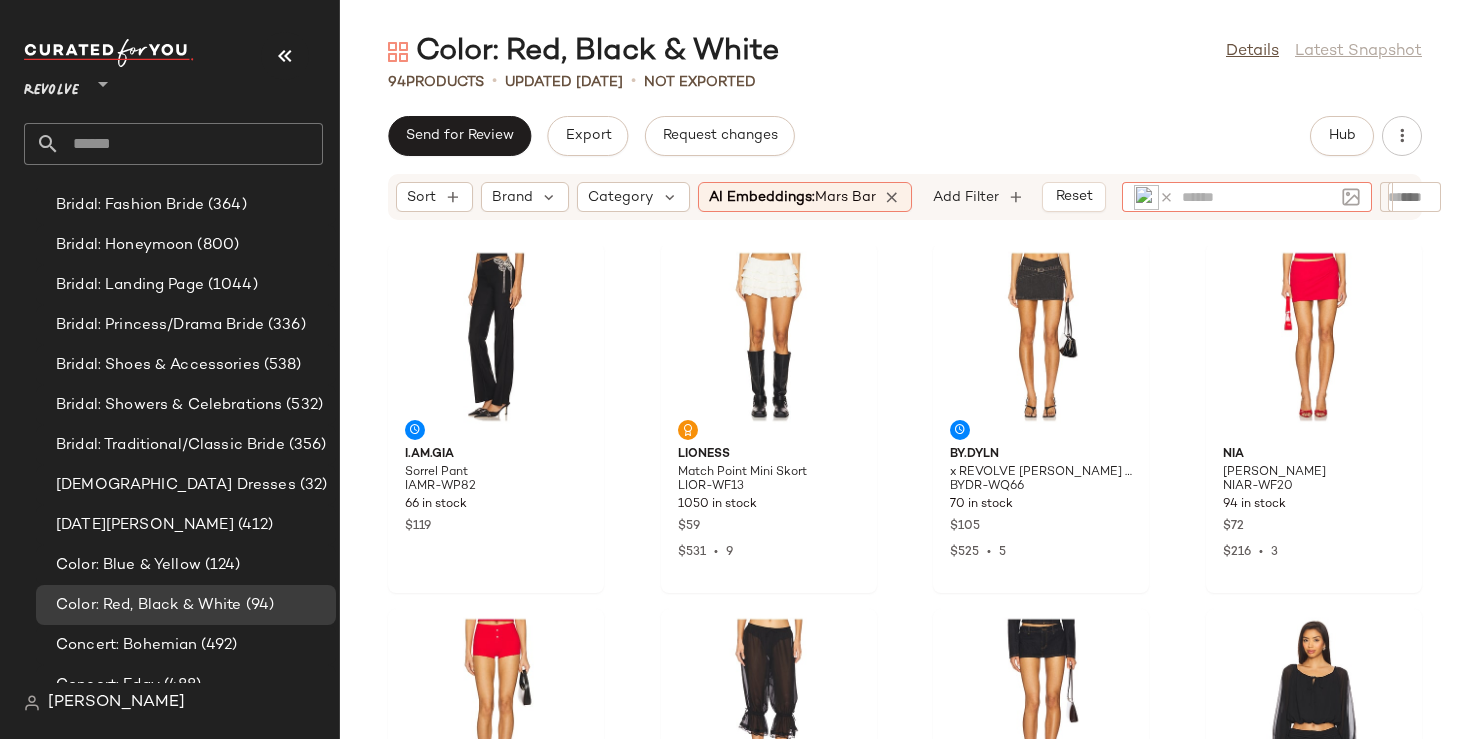 click 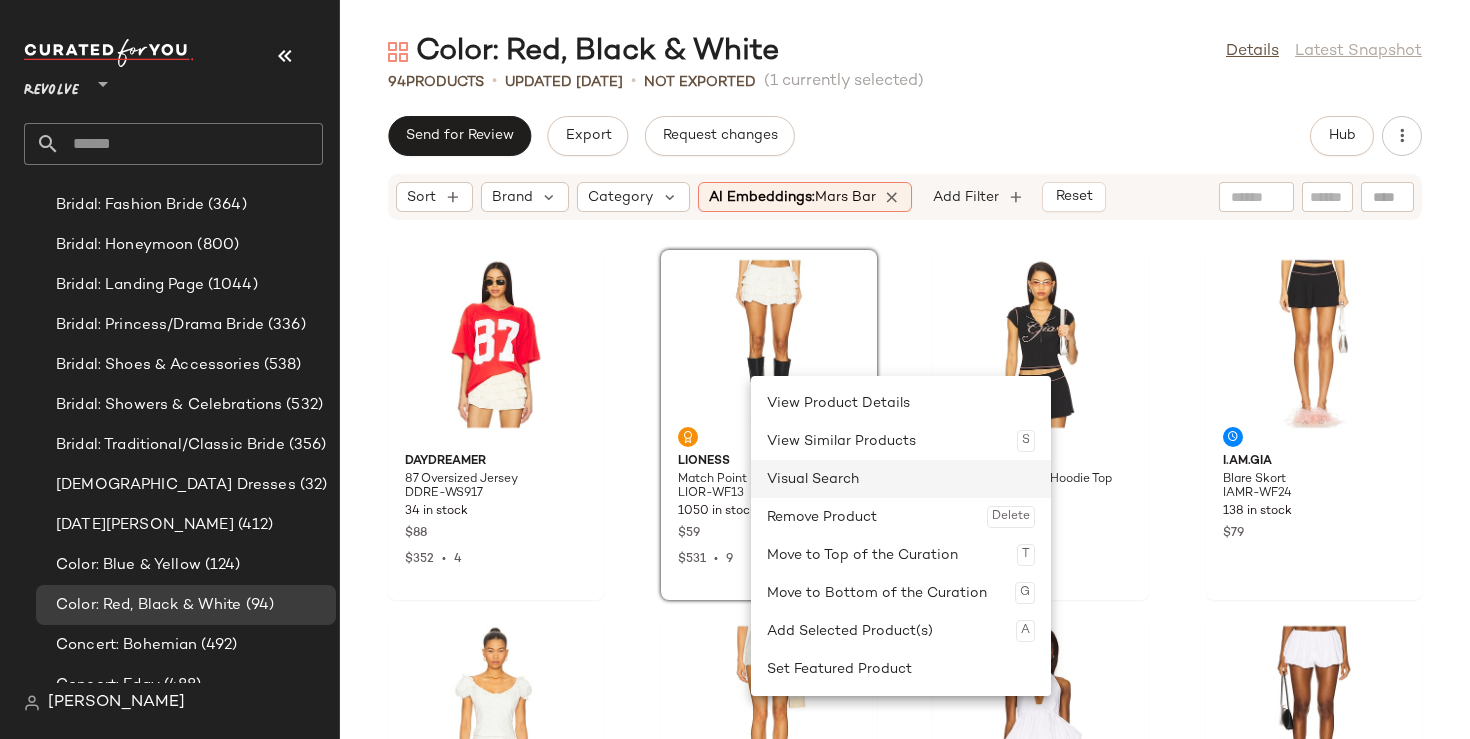 click on "Visual Search" 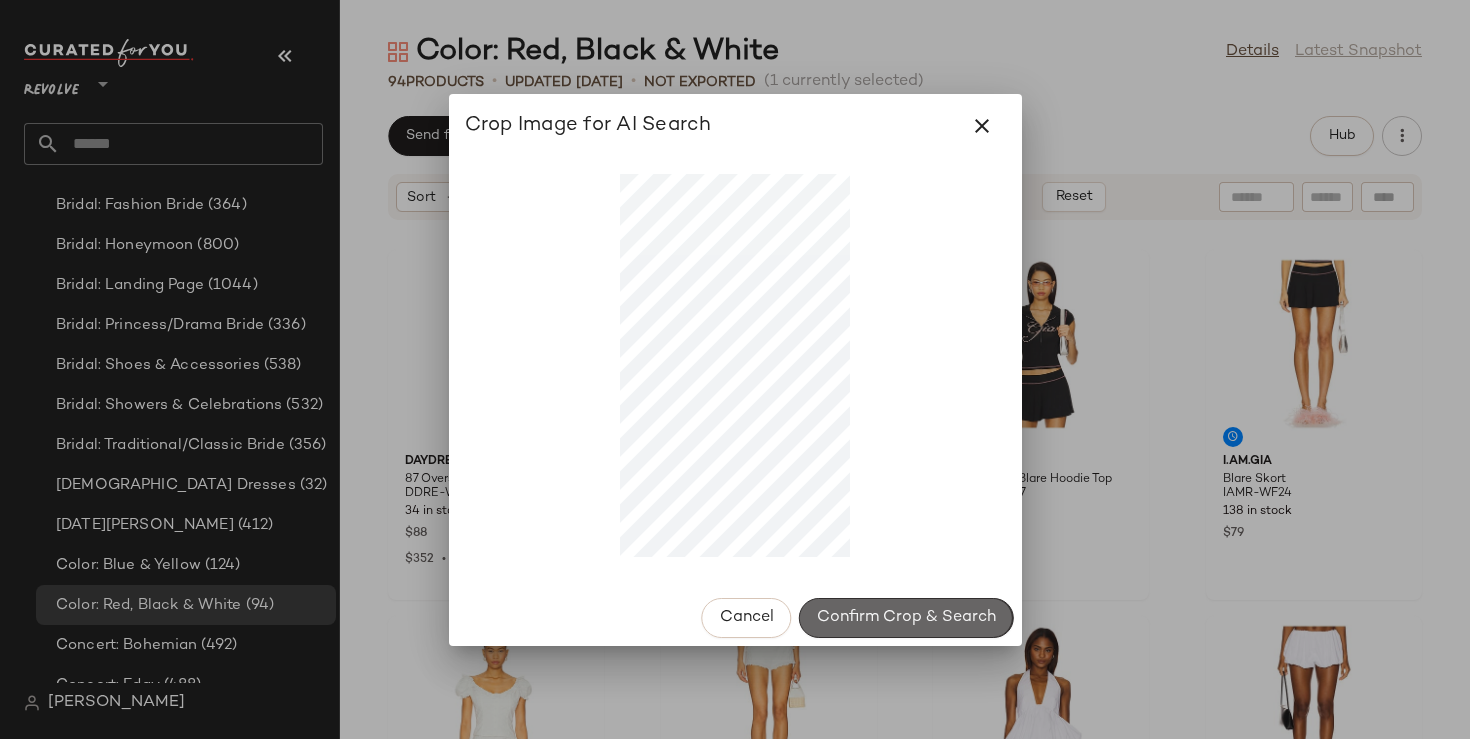 click on "Confirm Crop & Search" 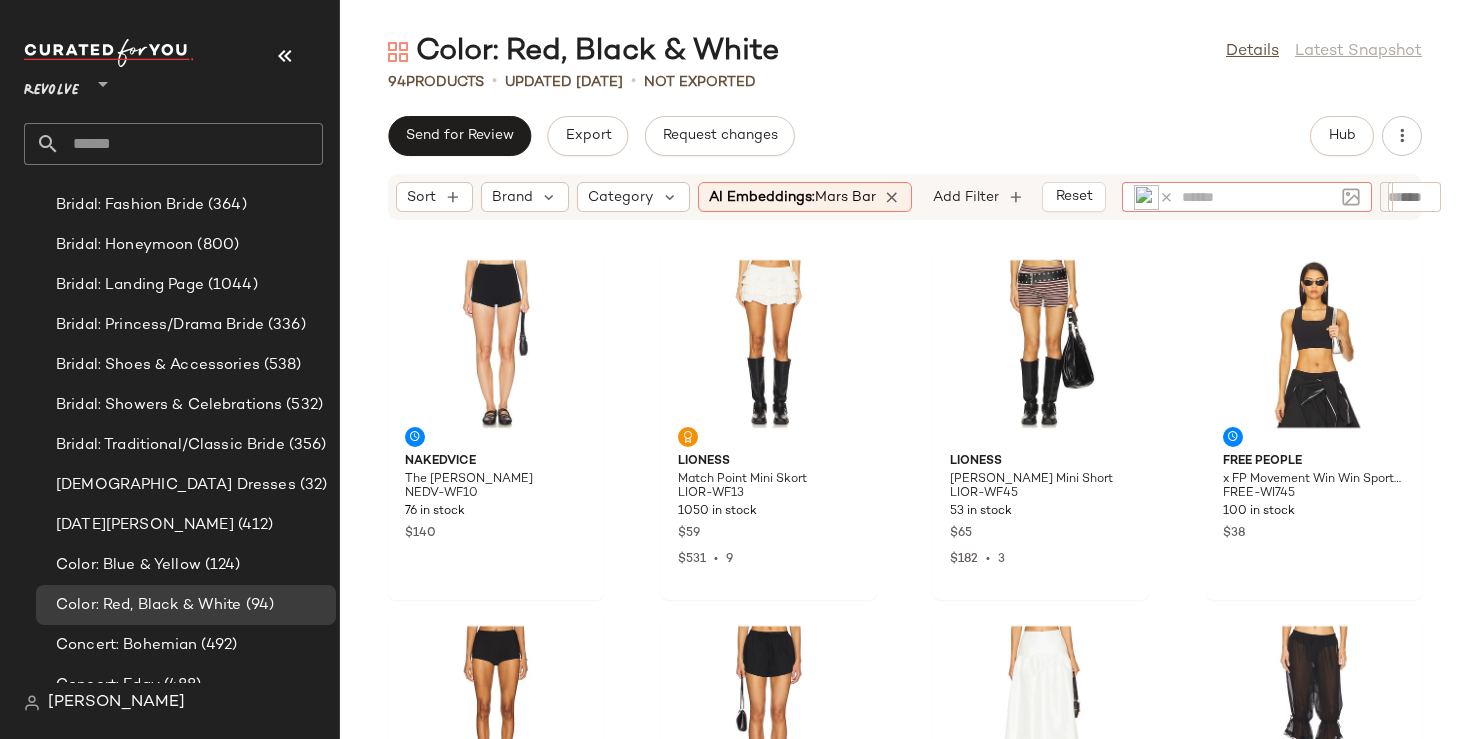 click 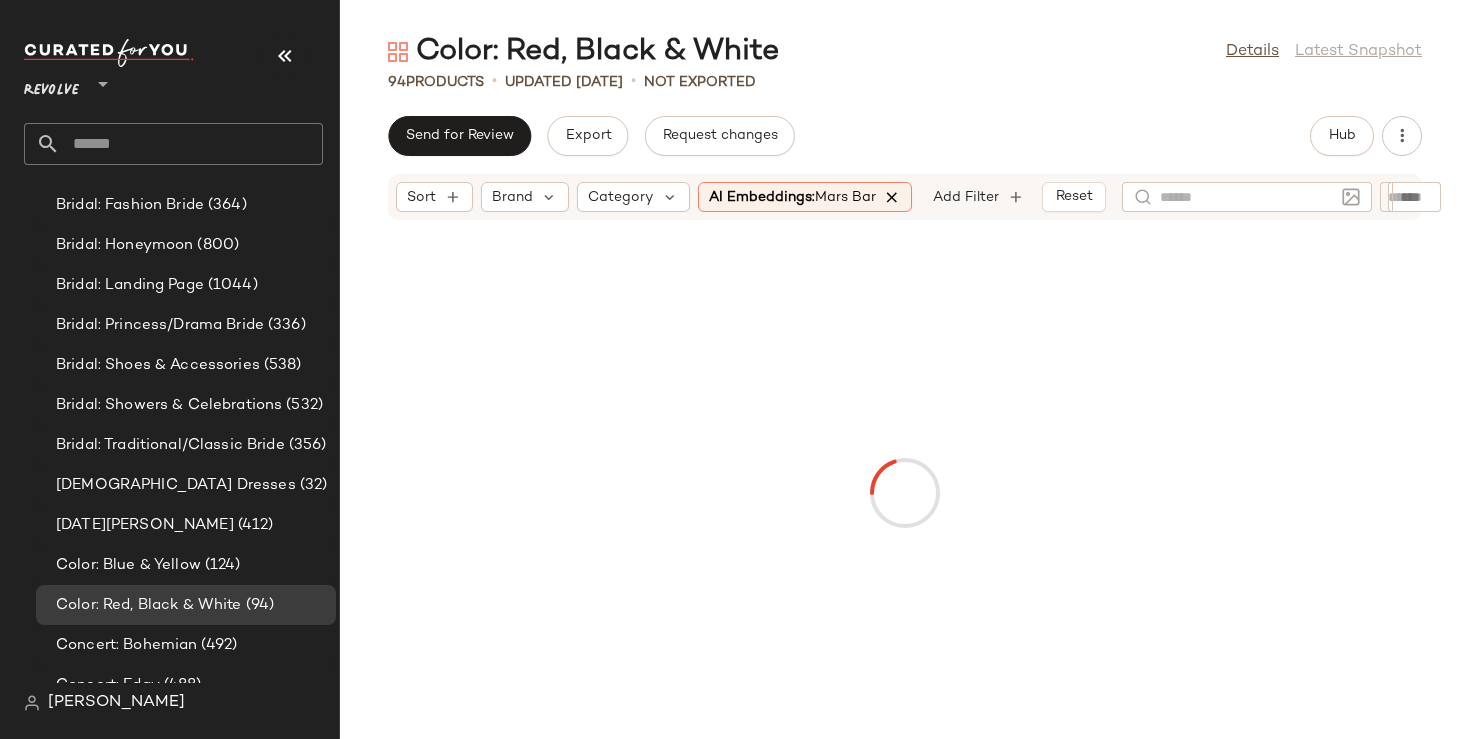 click at bounding box center [893, 197] 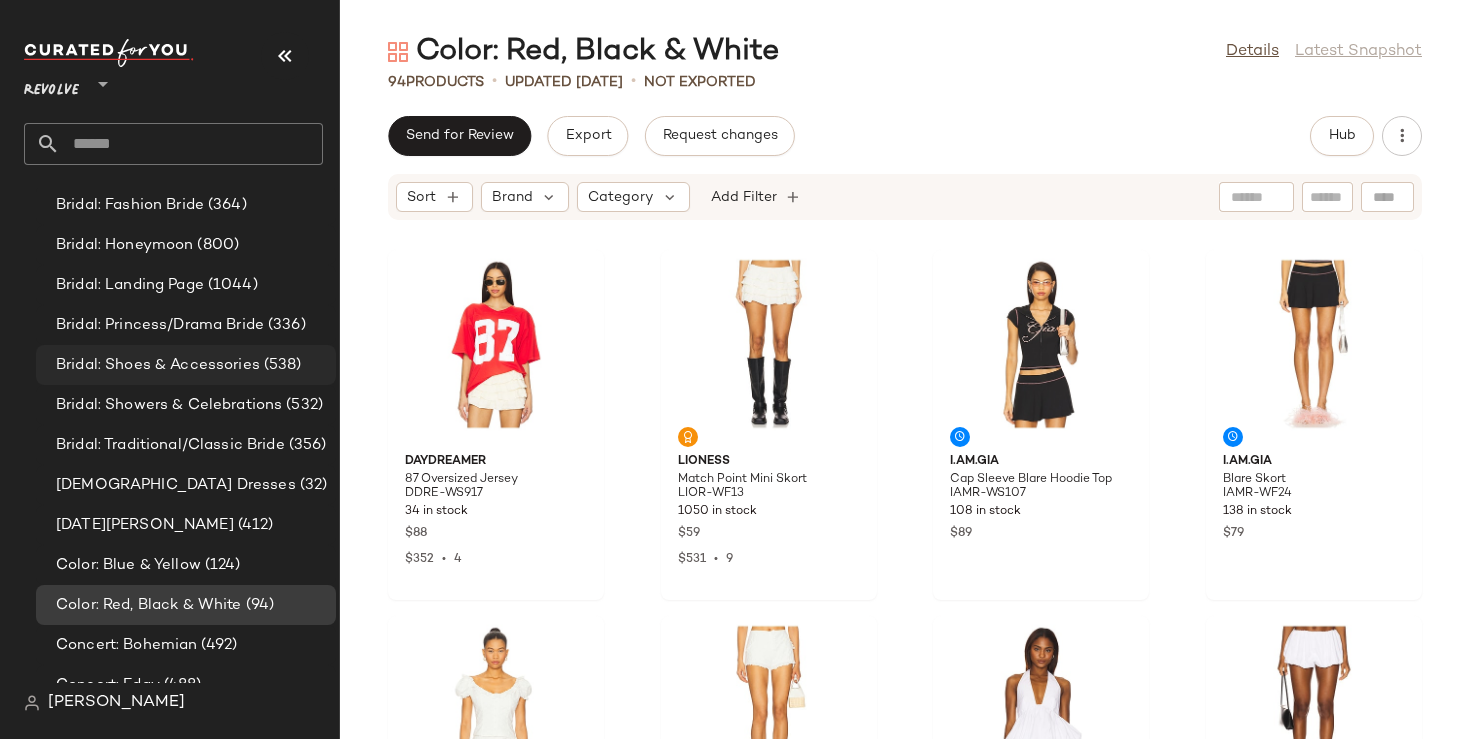 click on "Bridal: Shoes & Accessories (538)" 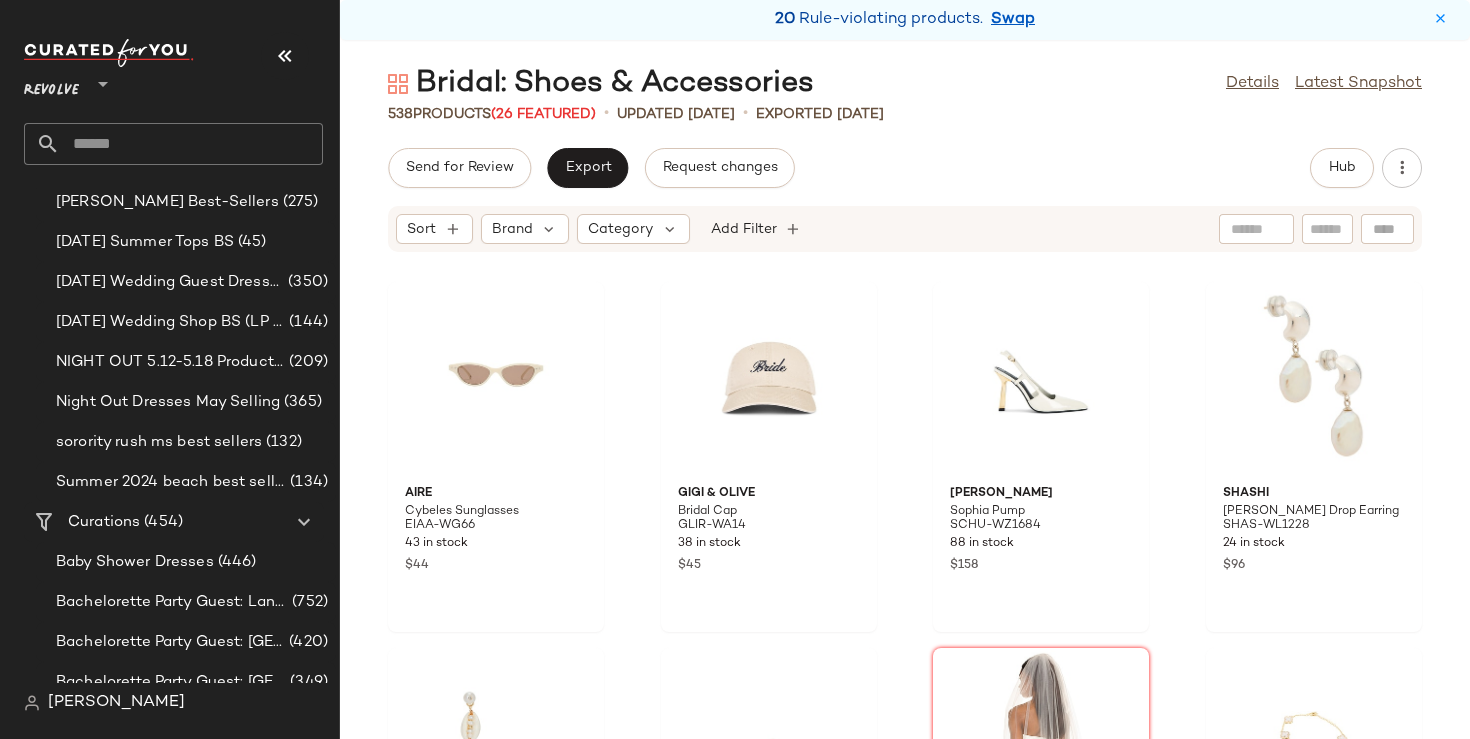 scroll, scrollTop: 0, scrollLeft: 0, axis: both 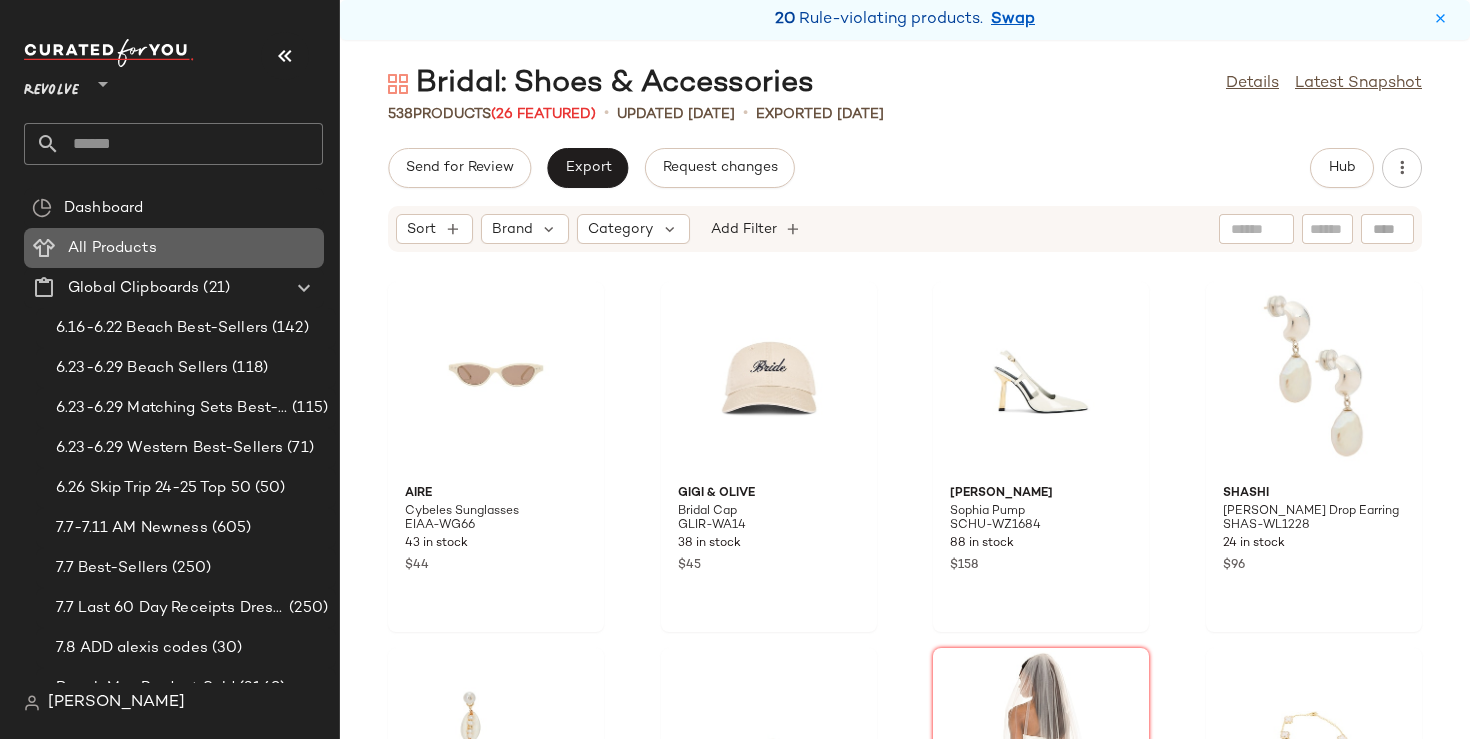click on "All Products" 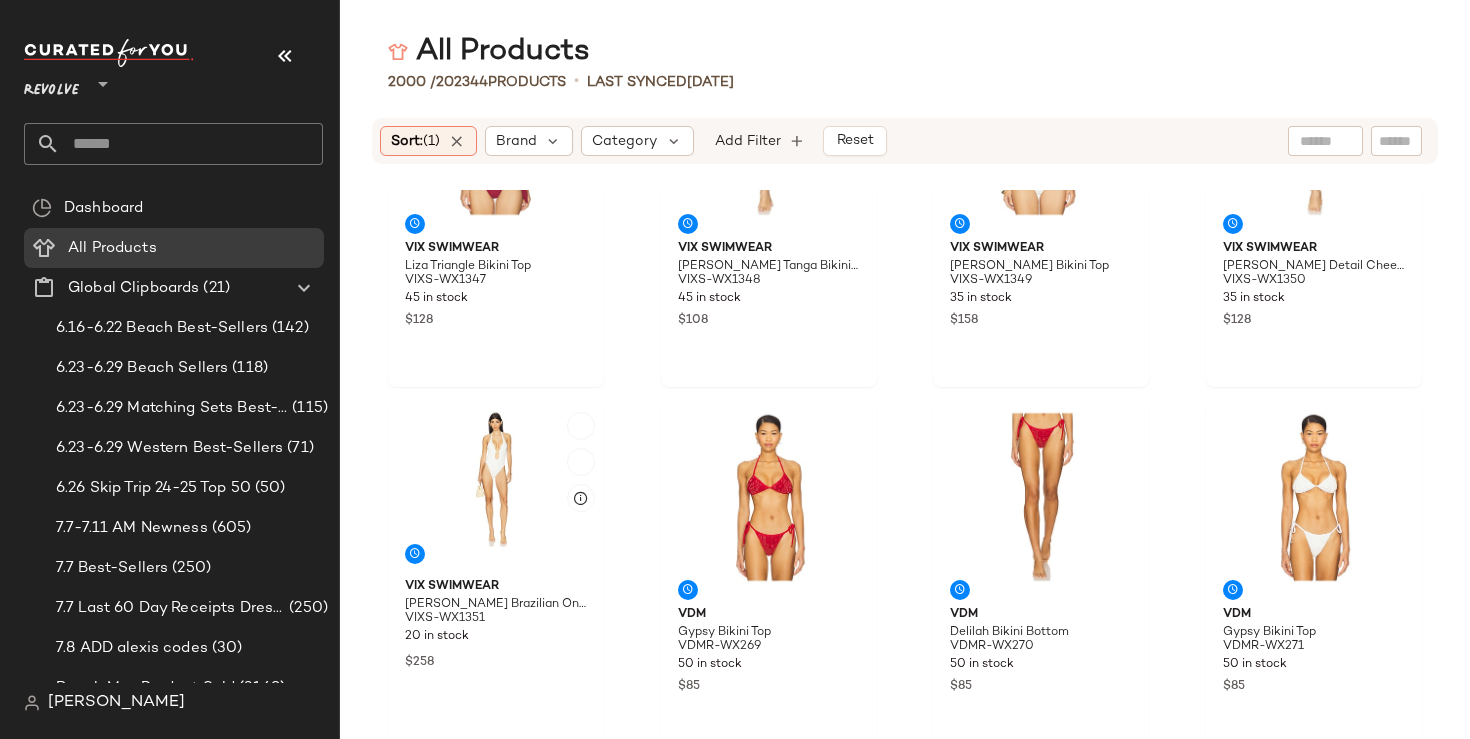 scroll, scrollTop: 2416, scrollLeft: 0, axis: vertical 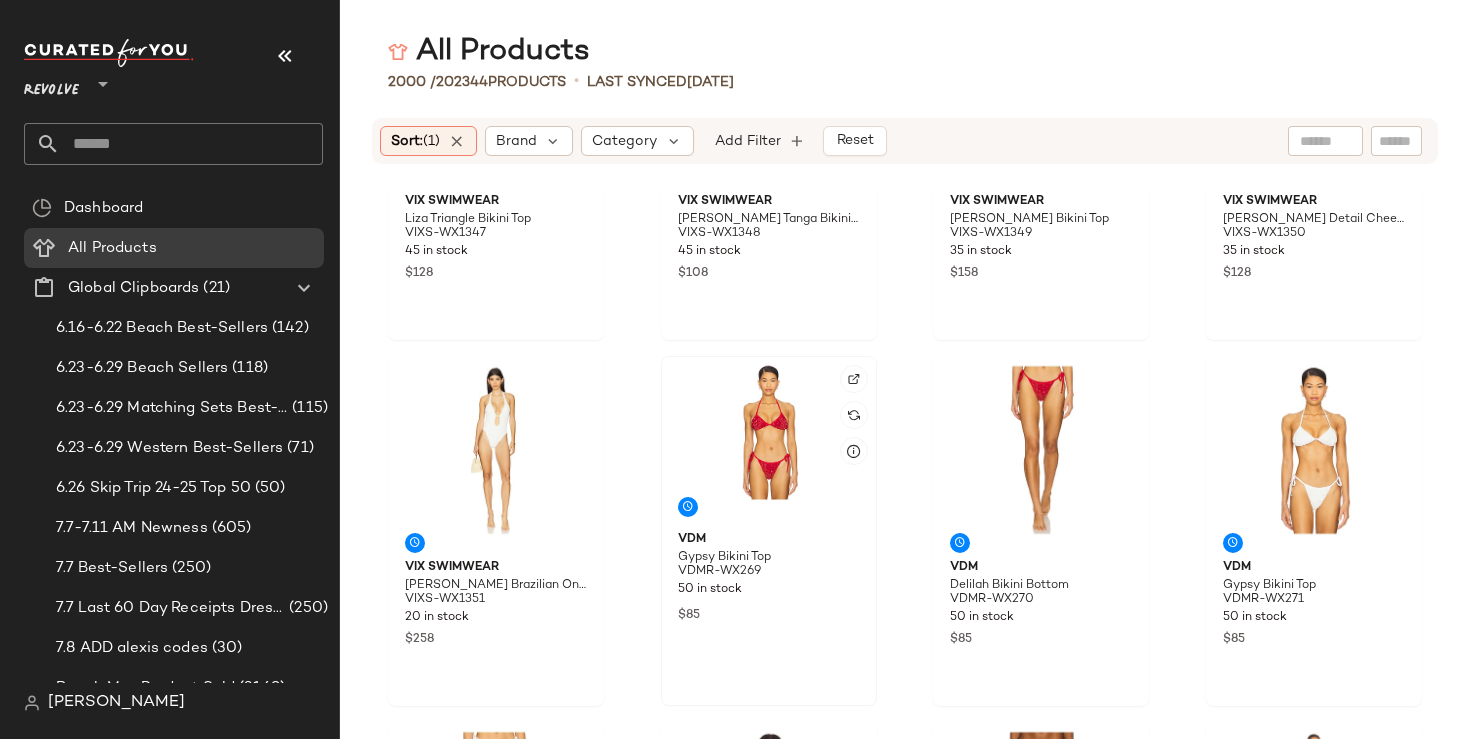 click 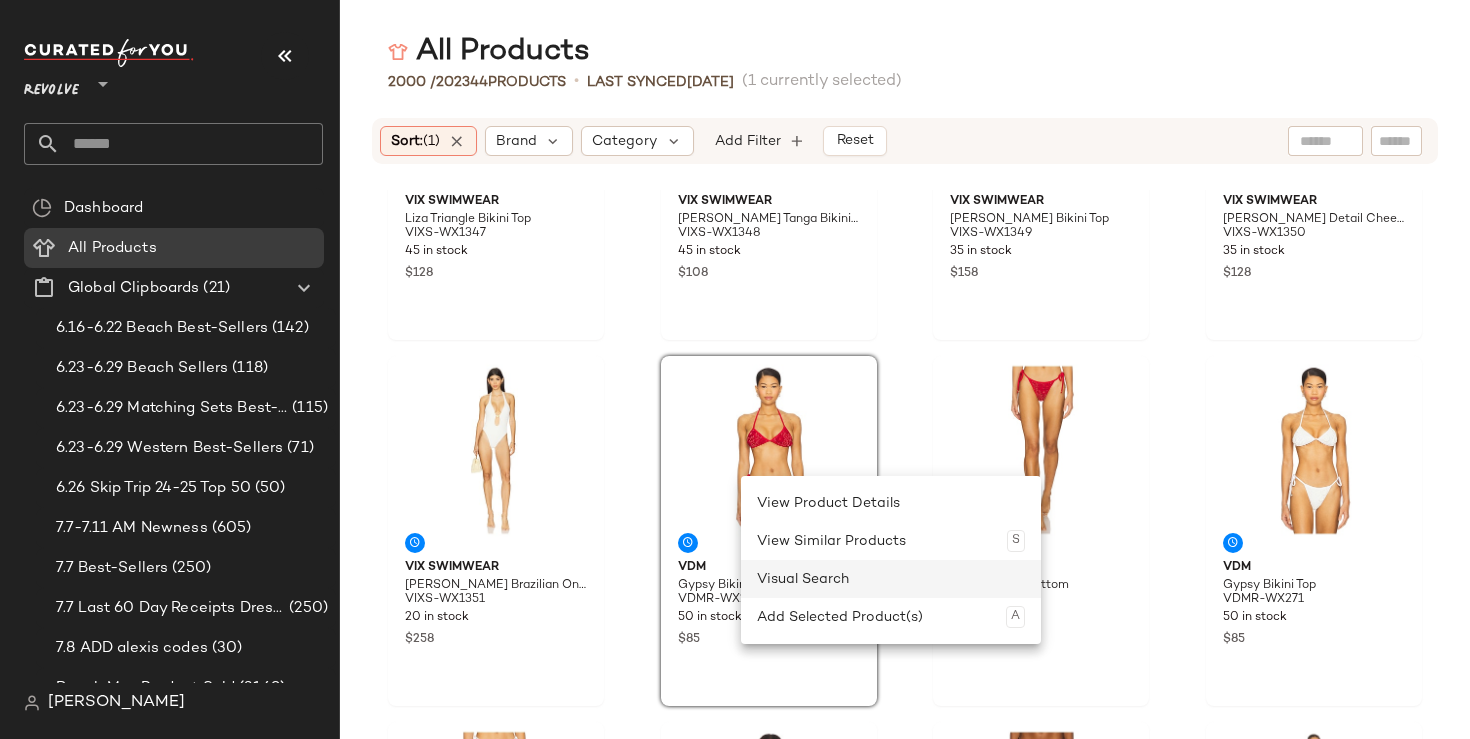 click on "Visual Search" 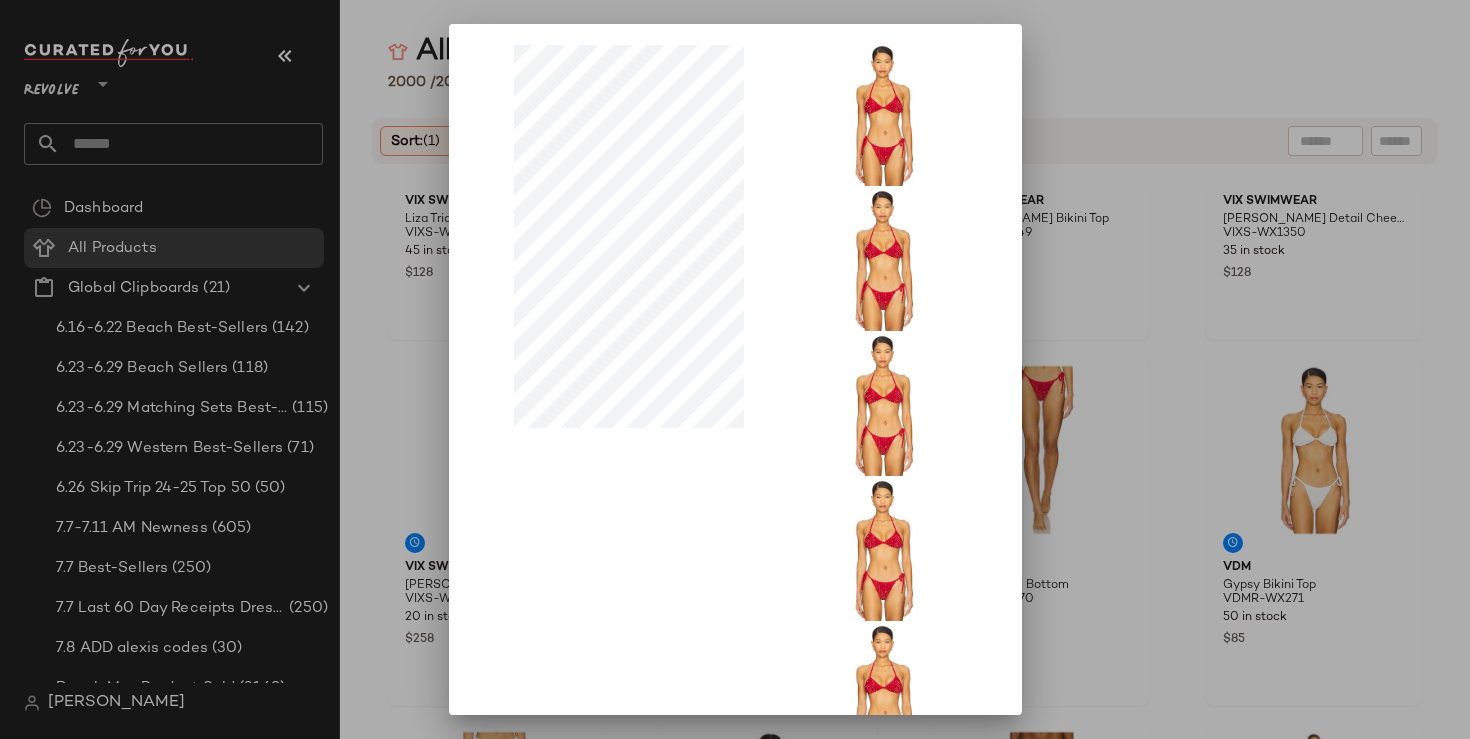 scroll, scrollTop: 190, scrollLeft: 0, axis: vertical 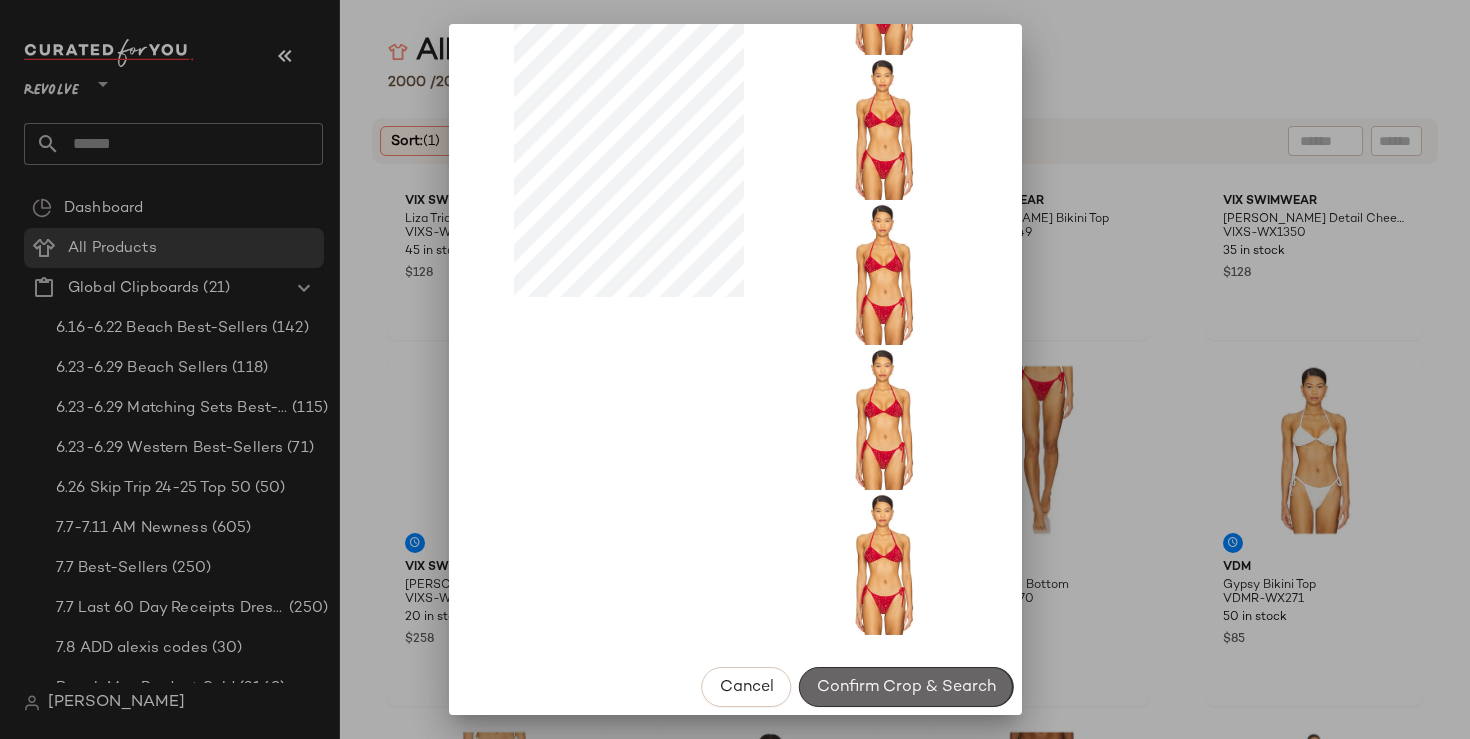 click on "Confirm Crop & Search" 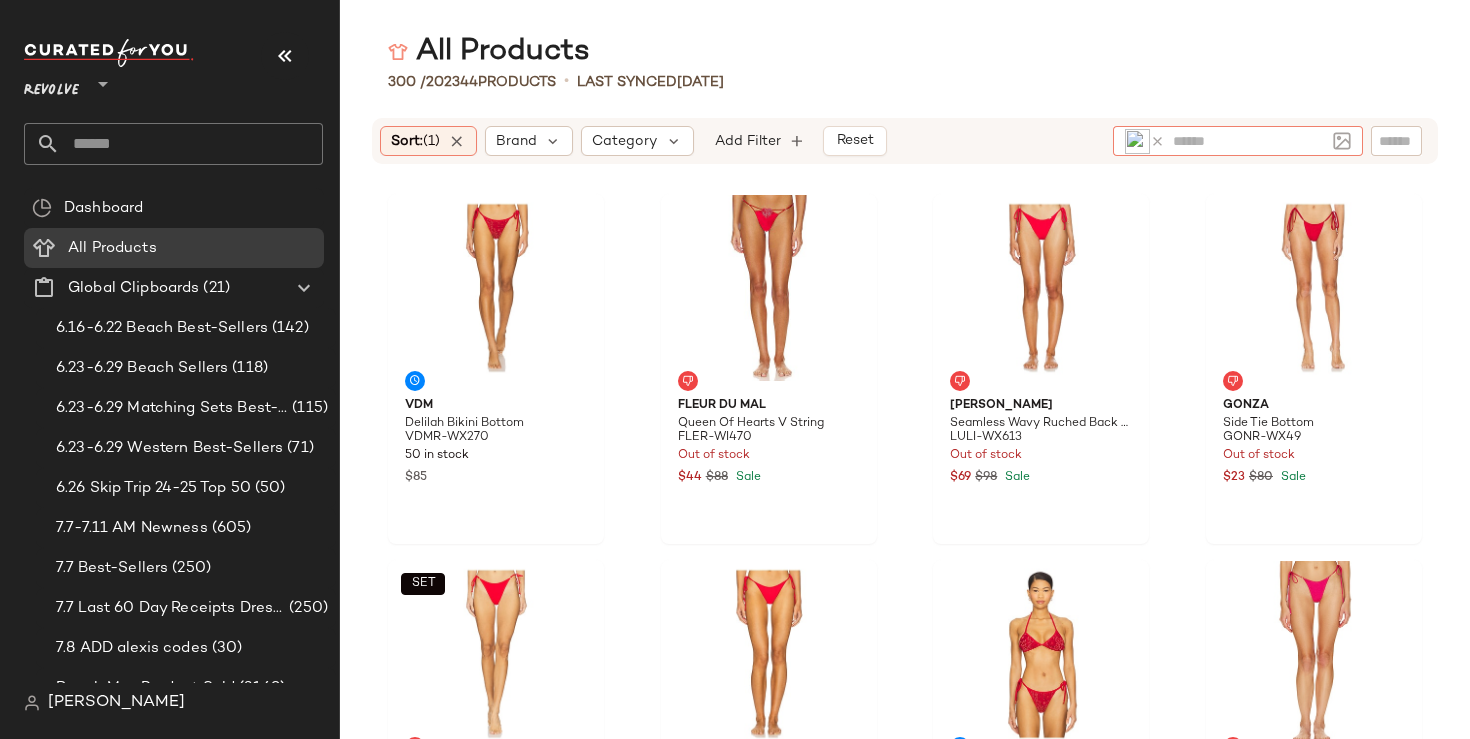 click 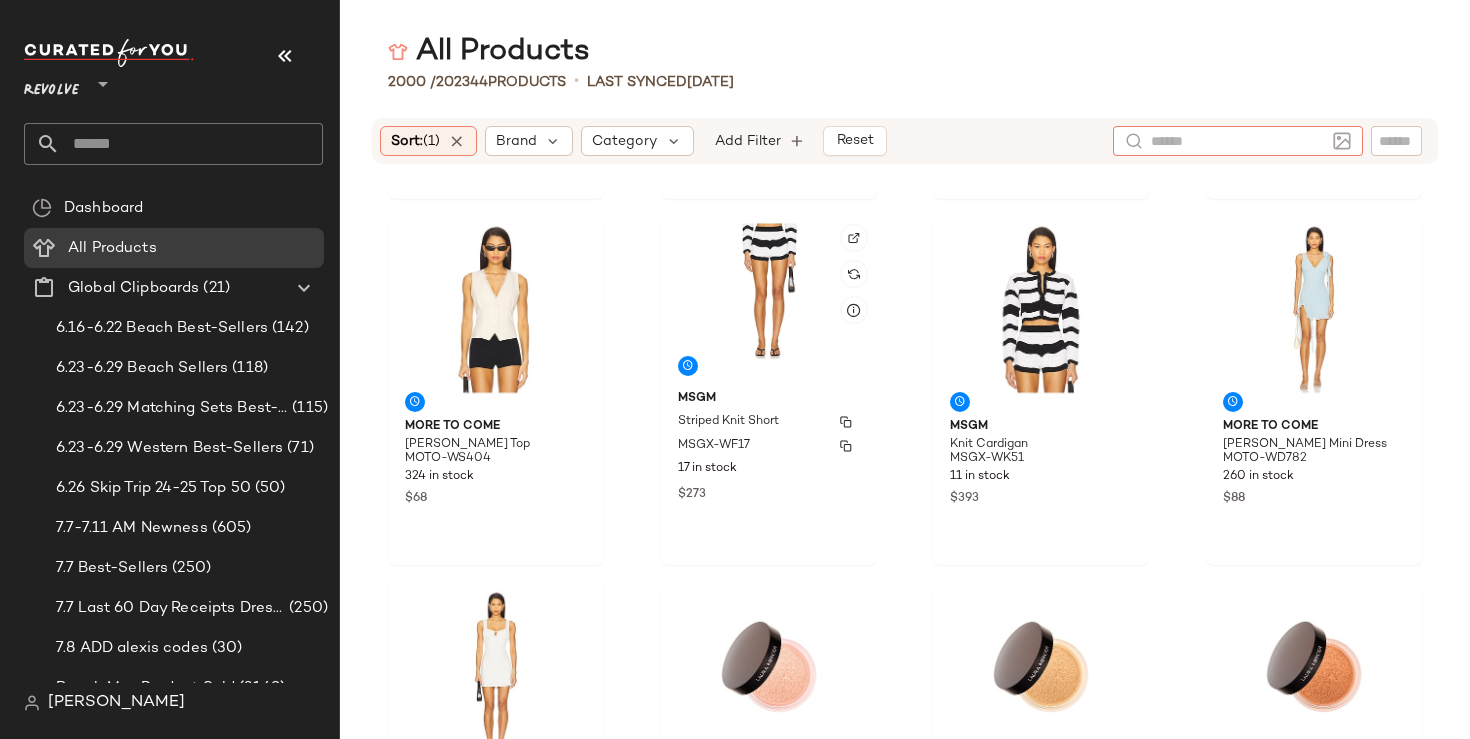 scroll, scrollTop: 7733, scrollLeft: 0, axis: vertical 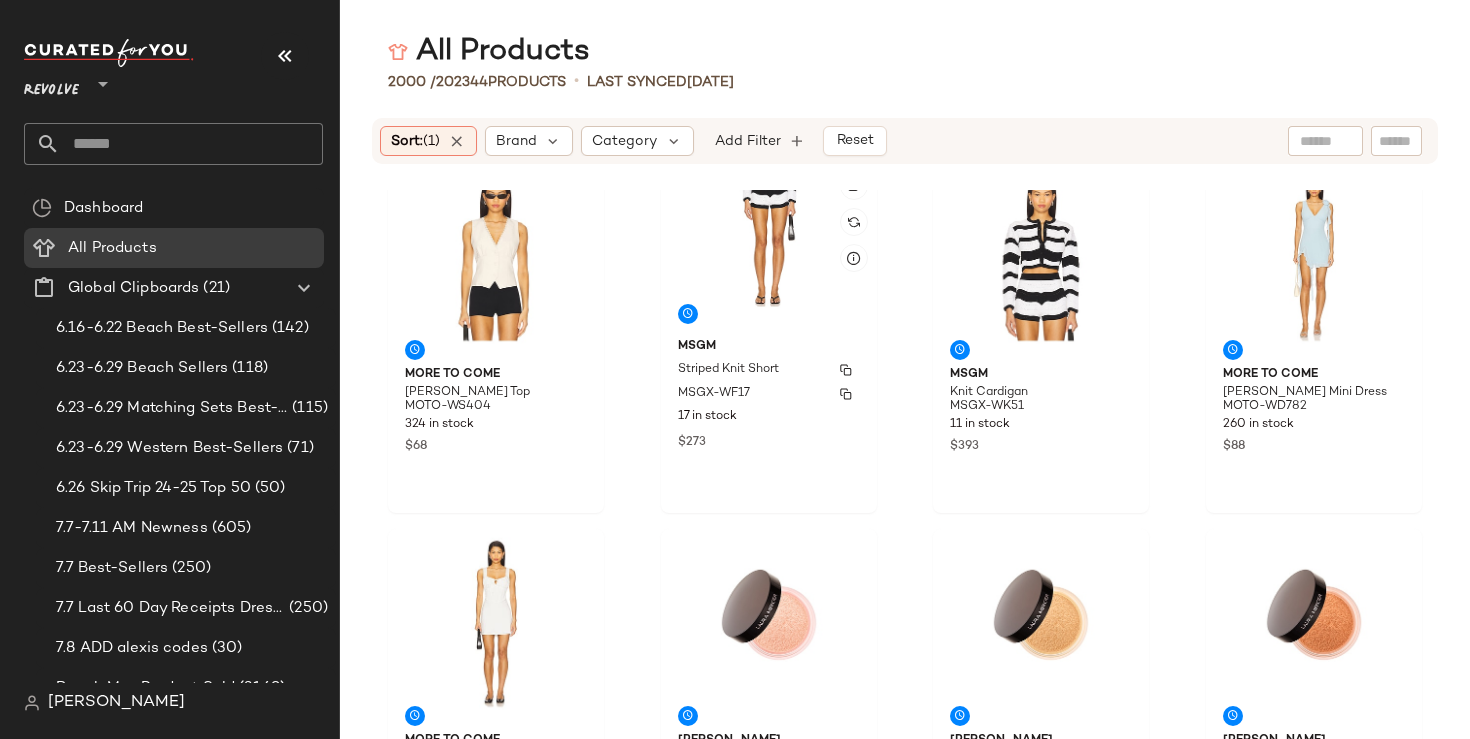 click on "17 in stock" at bounding box center (769, 417) 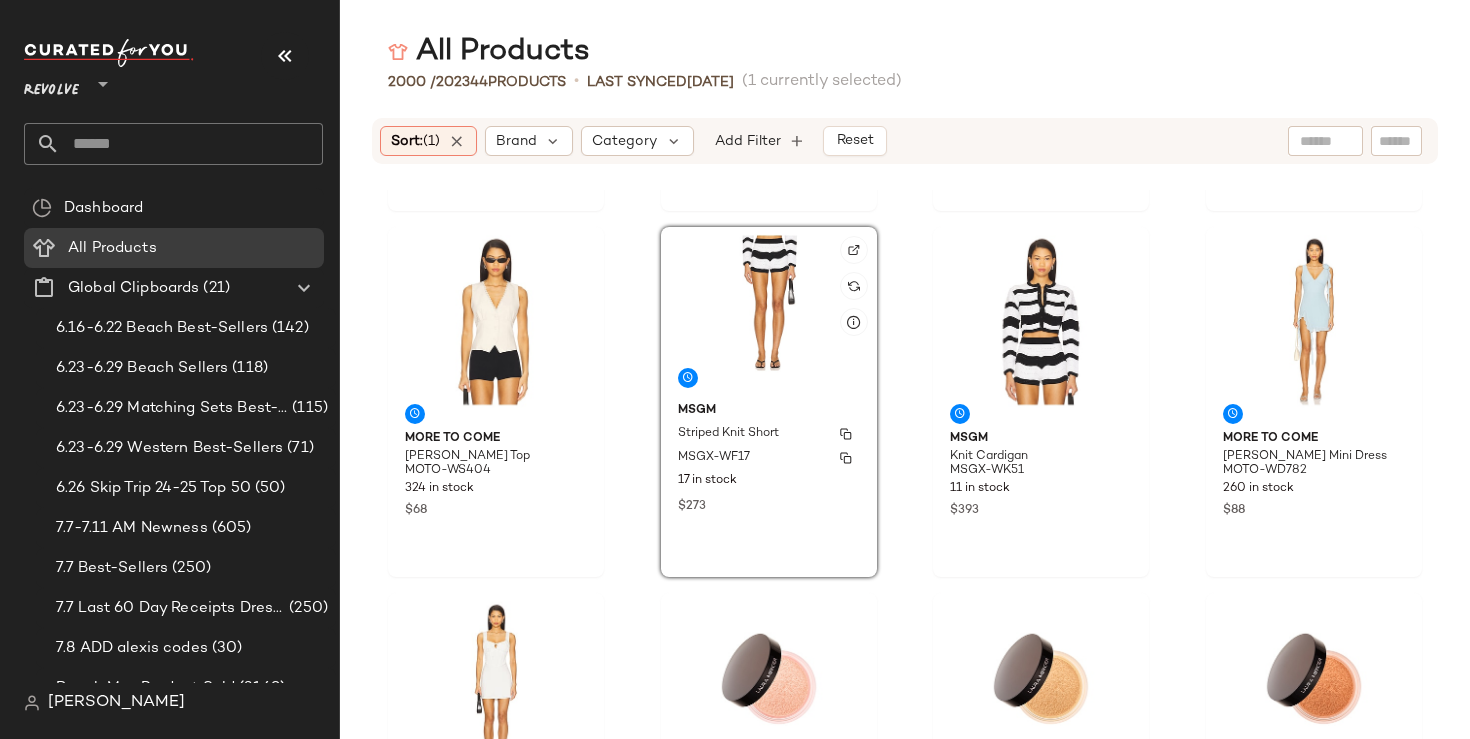 scroll, scrollTop: 7667, scrollLeft: 0, axis: vertical 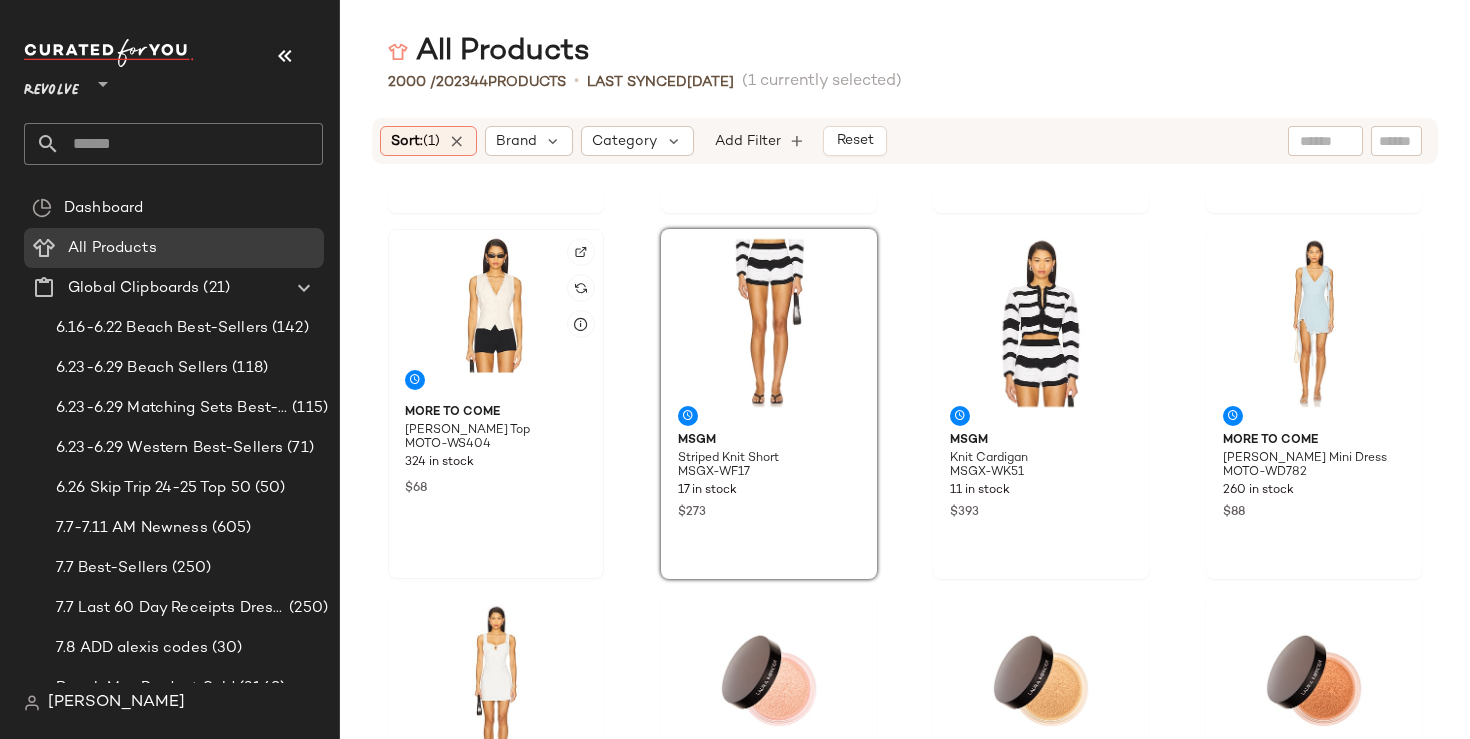 click 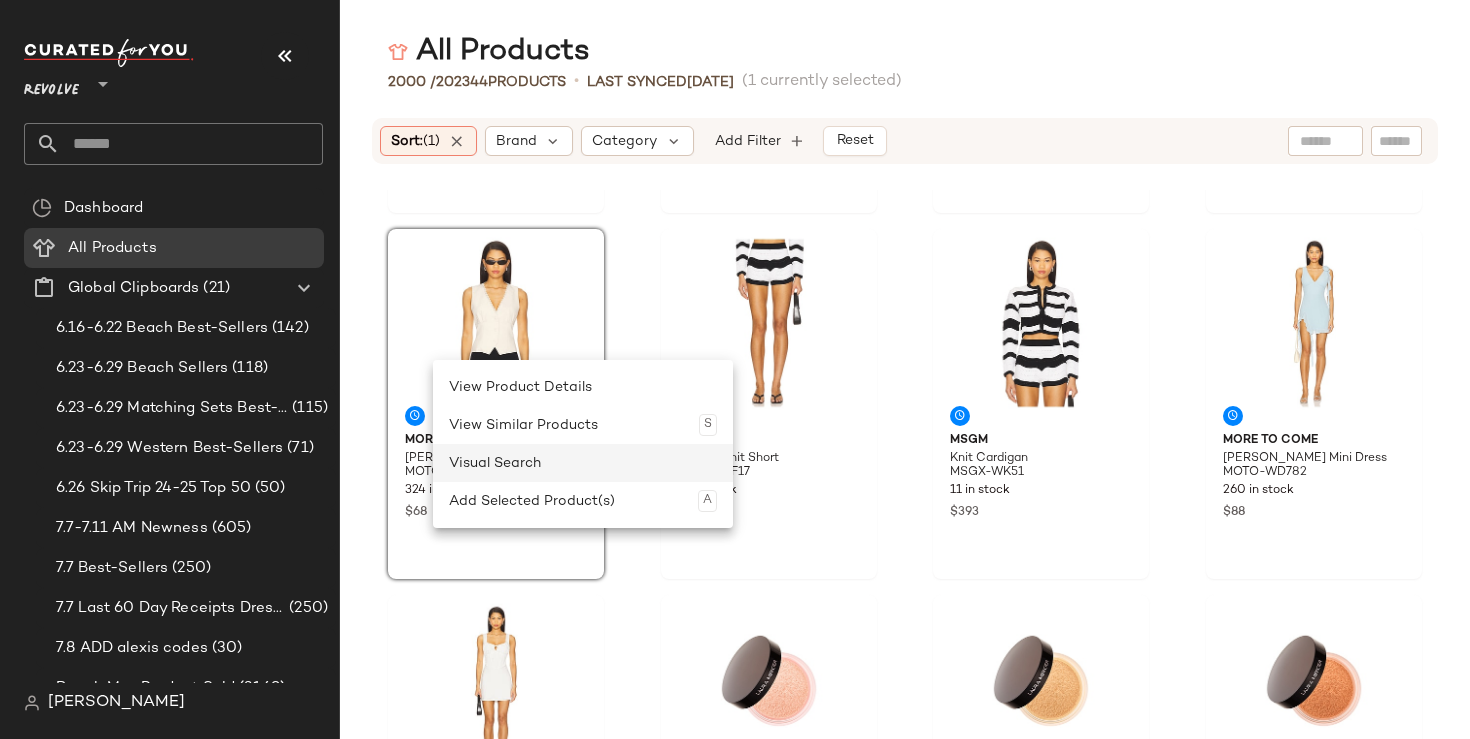 click on "Visual Search" 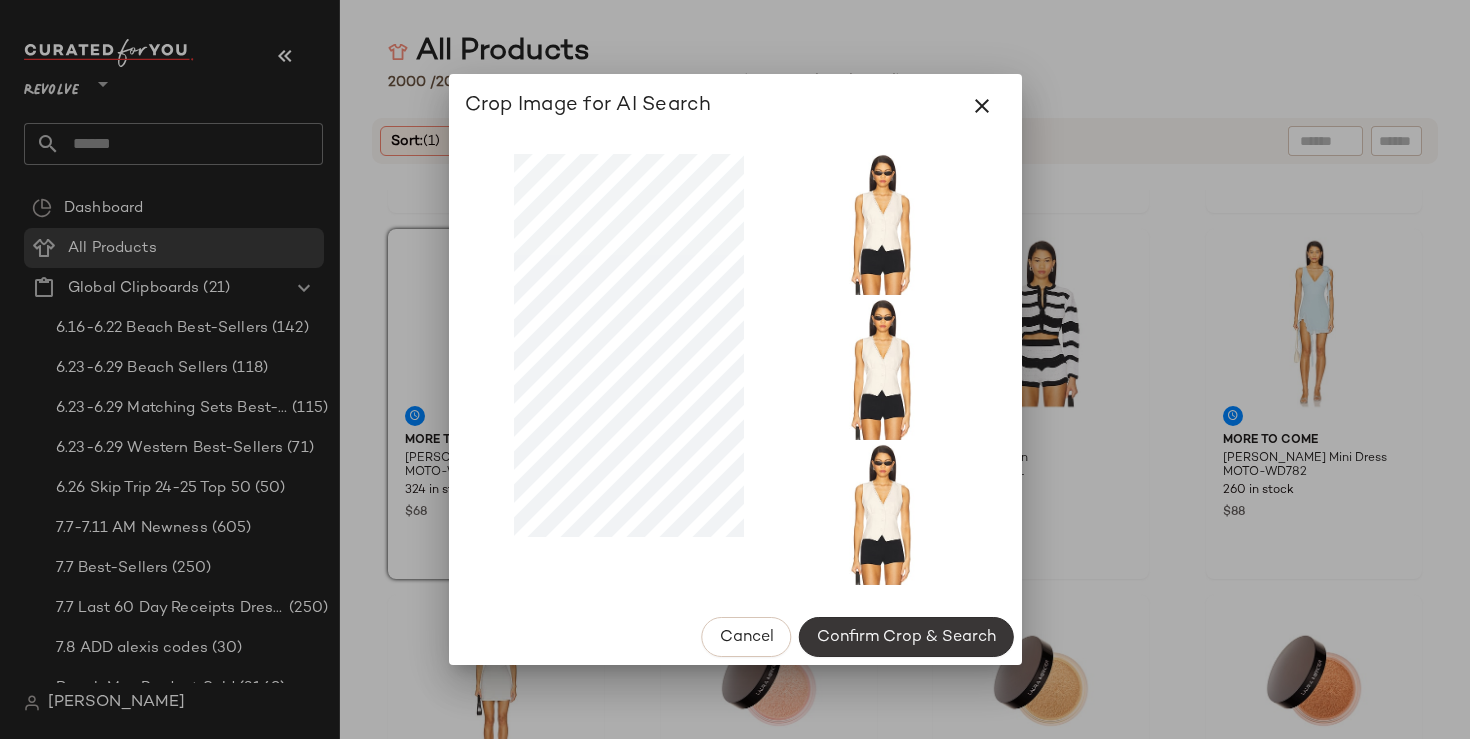 click on "Confirm Crop & Search" 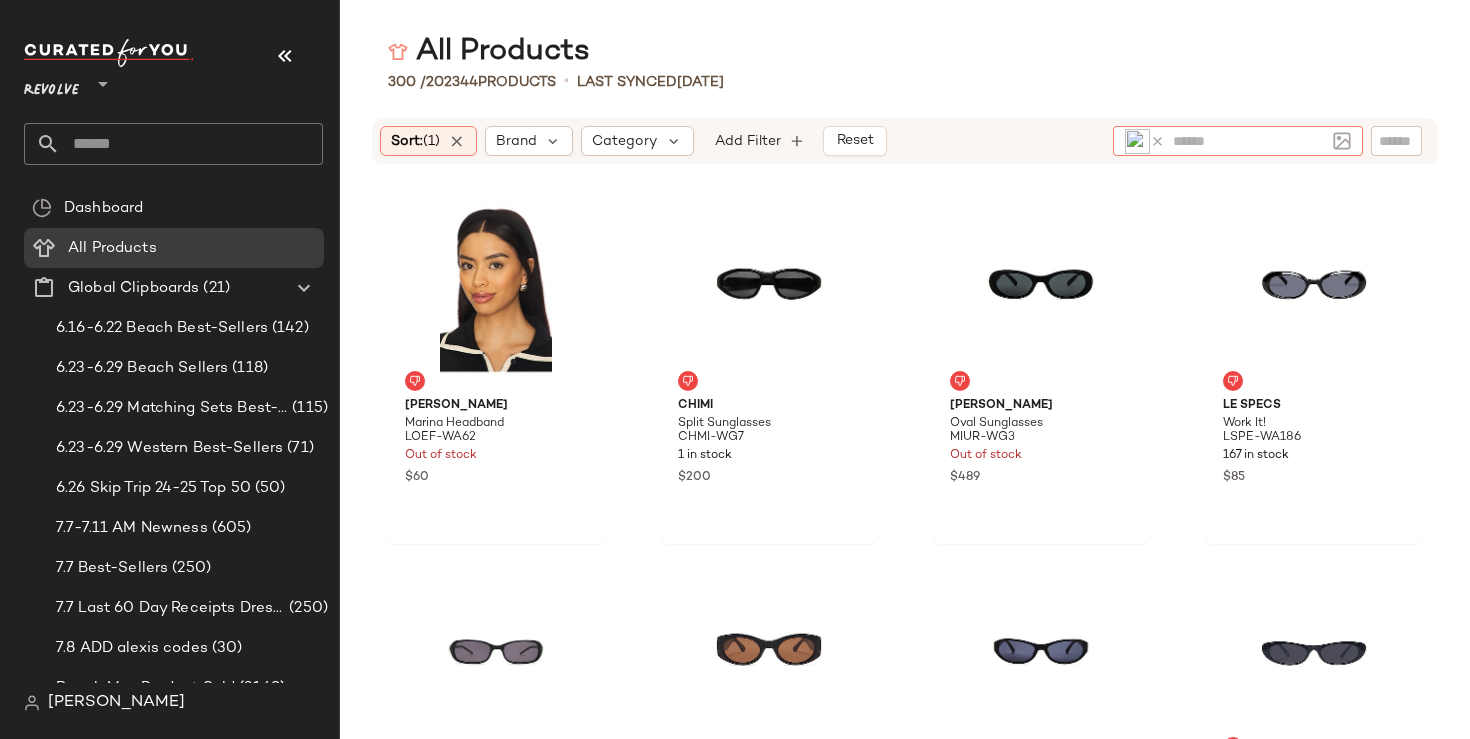 click 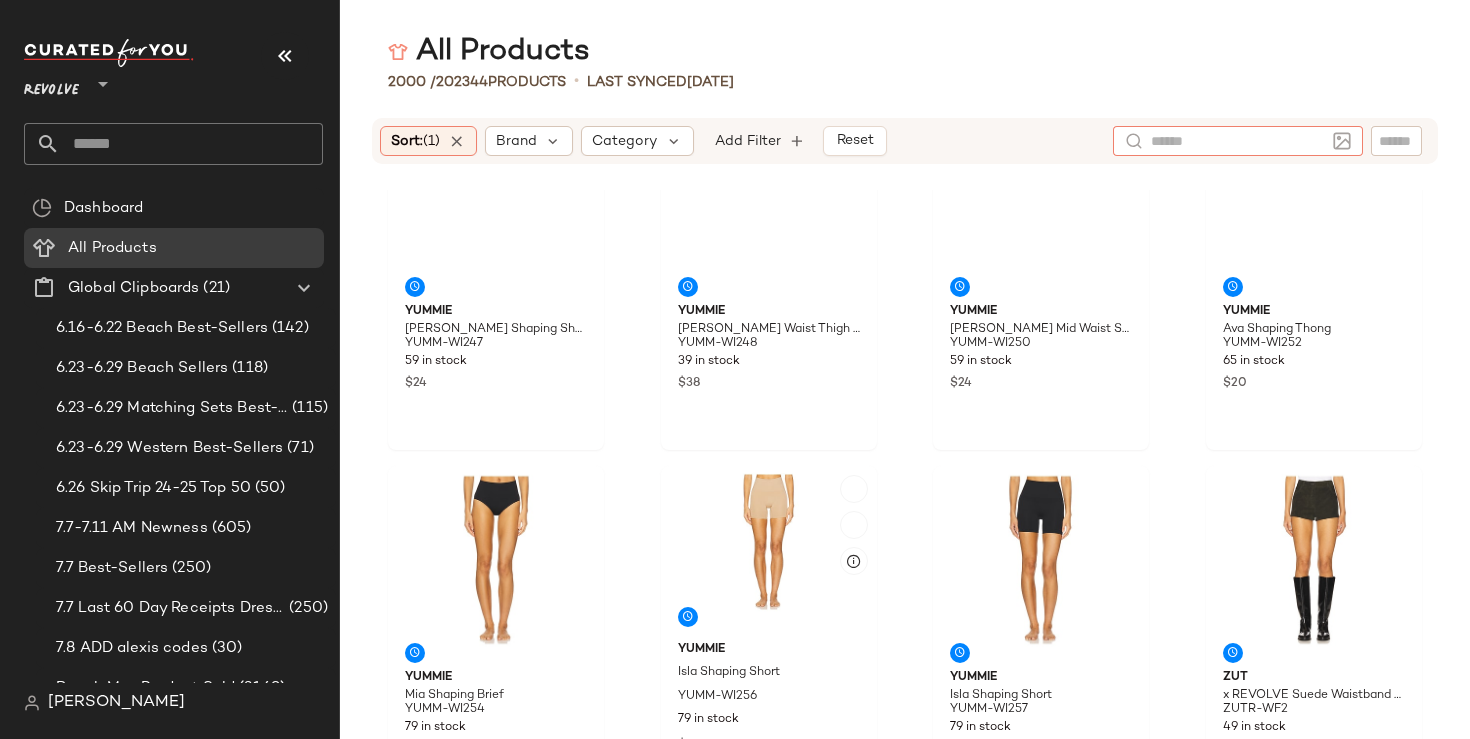 scroll, scrollTop: 0, scrollLeft: 0, axis: both 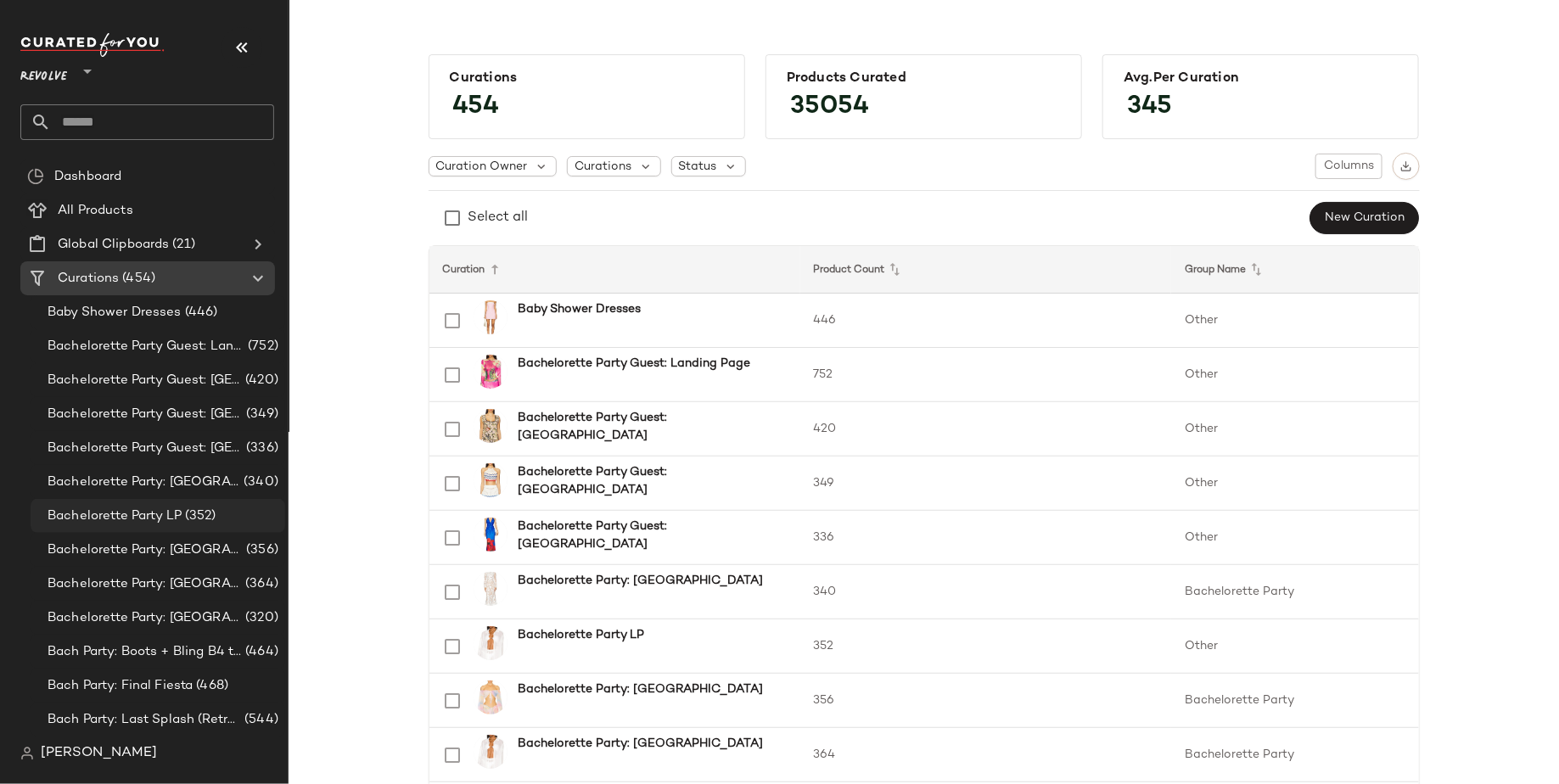 click on "Bachelorette Party LP" at bounding box center (115, 516) 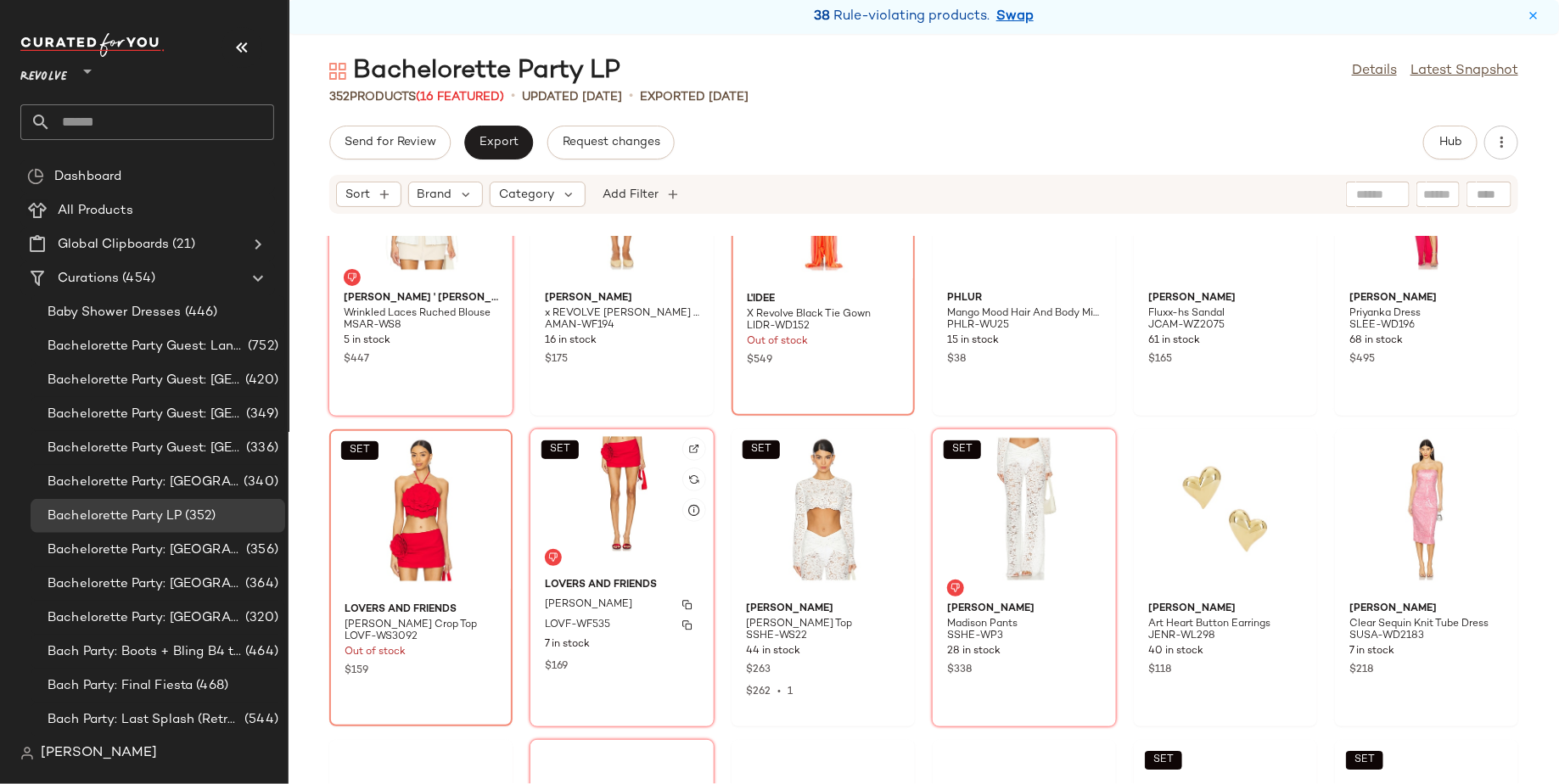 scroll, scrollTop: 2631, scrollLeft: 0, axis: vertical 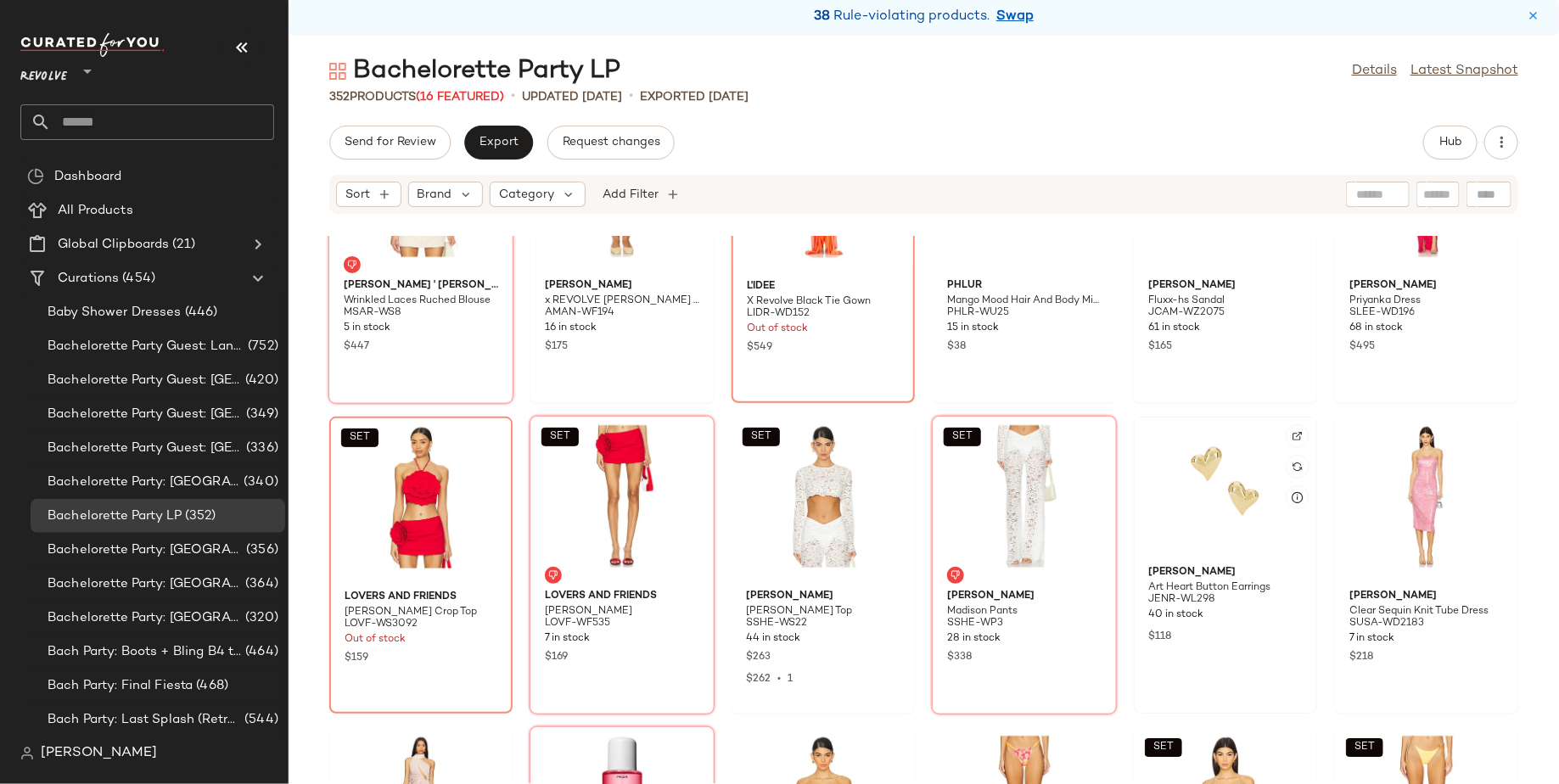 click 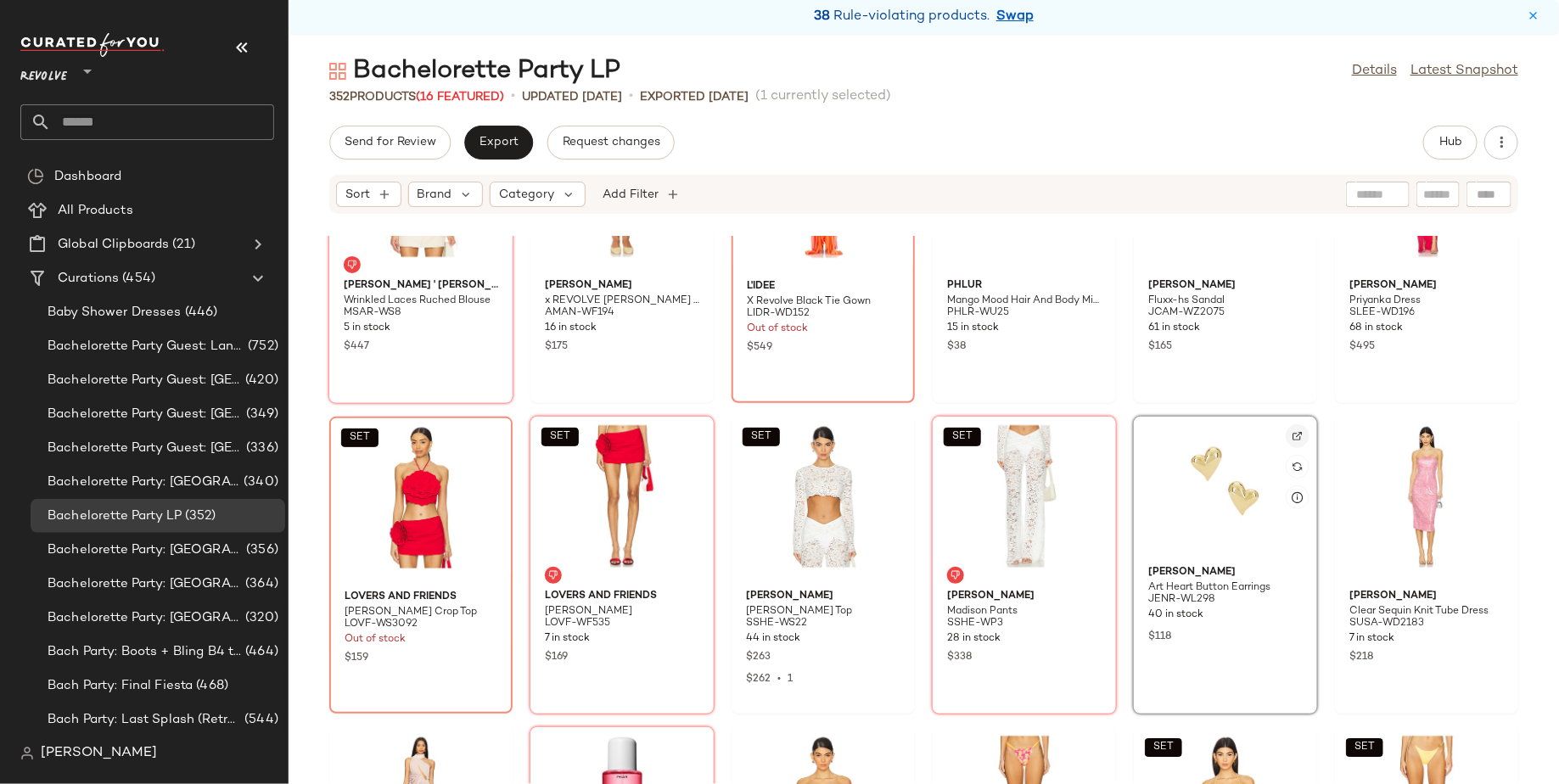 click 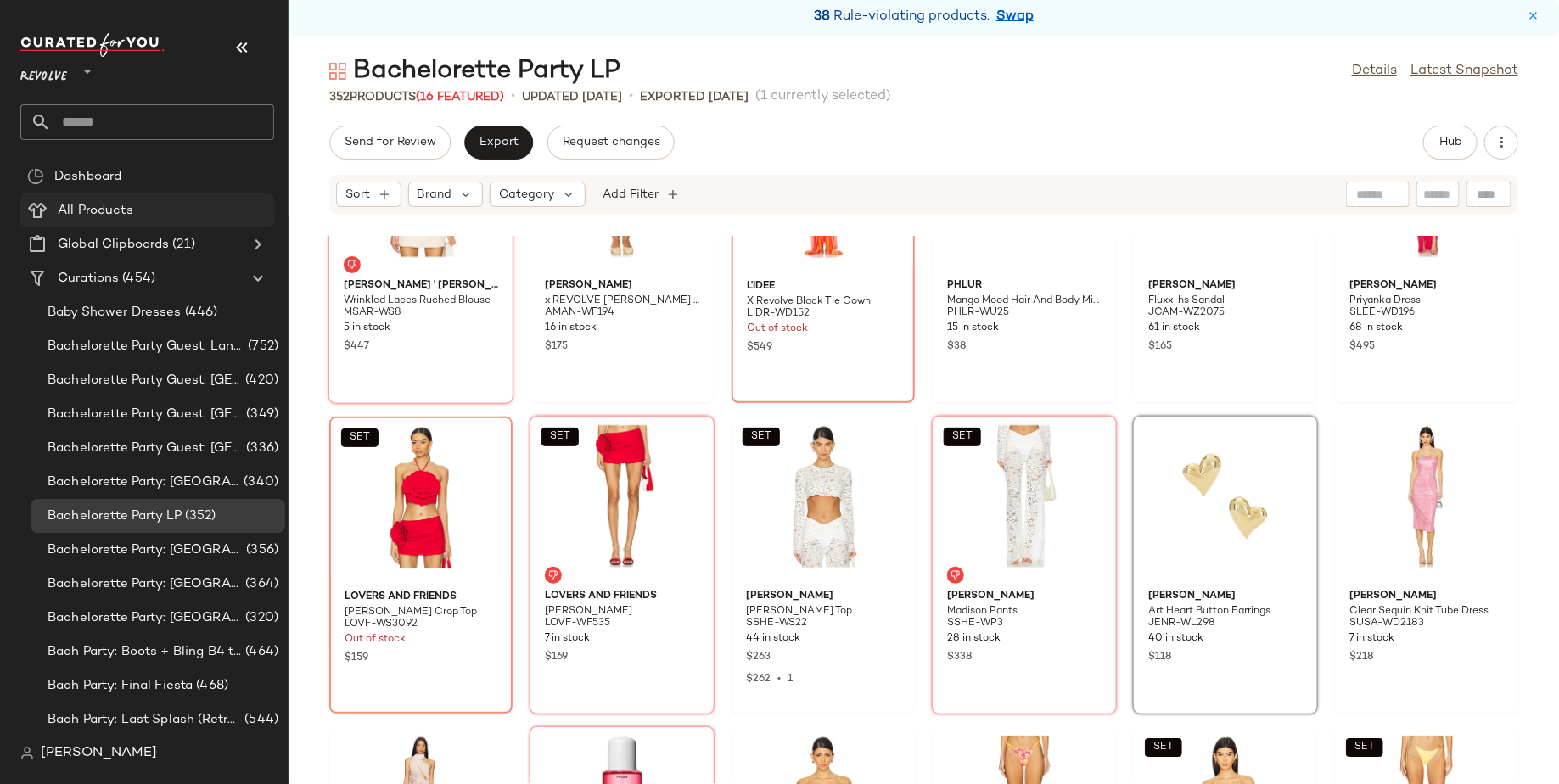 click on "All Products" 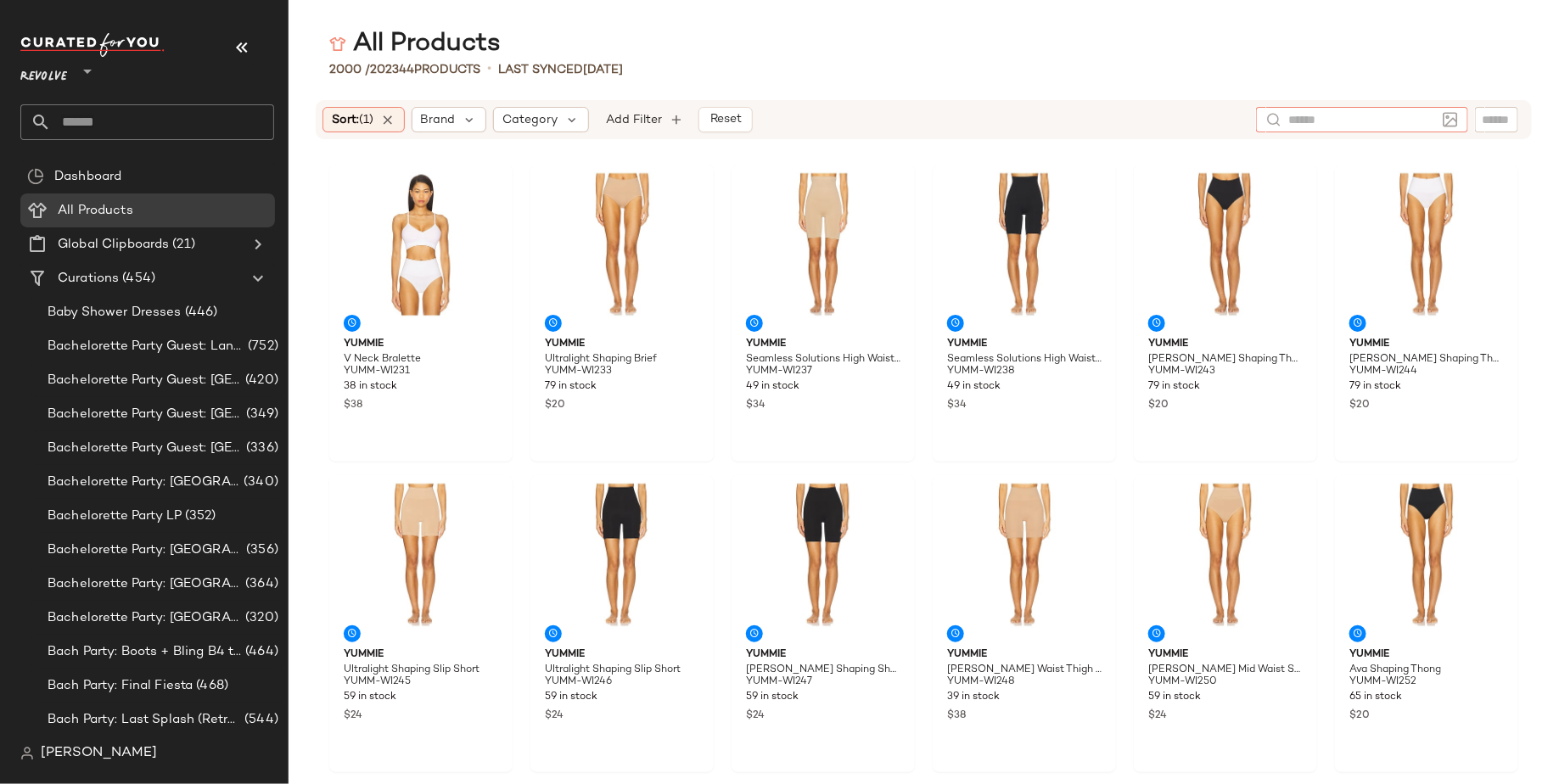 click 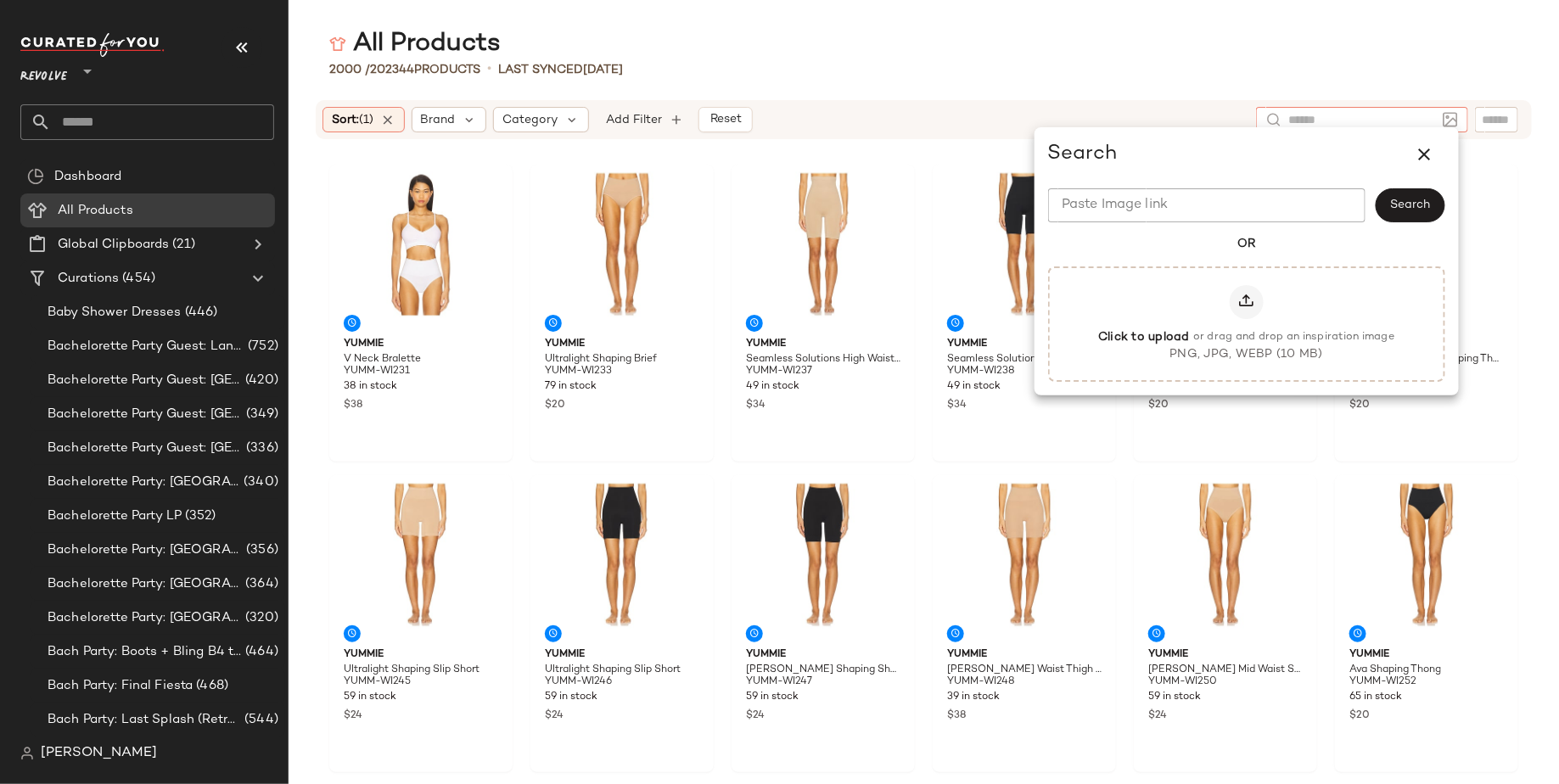 click on "Paste Image link" 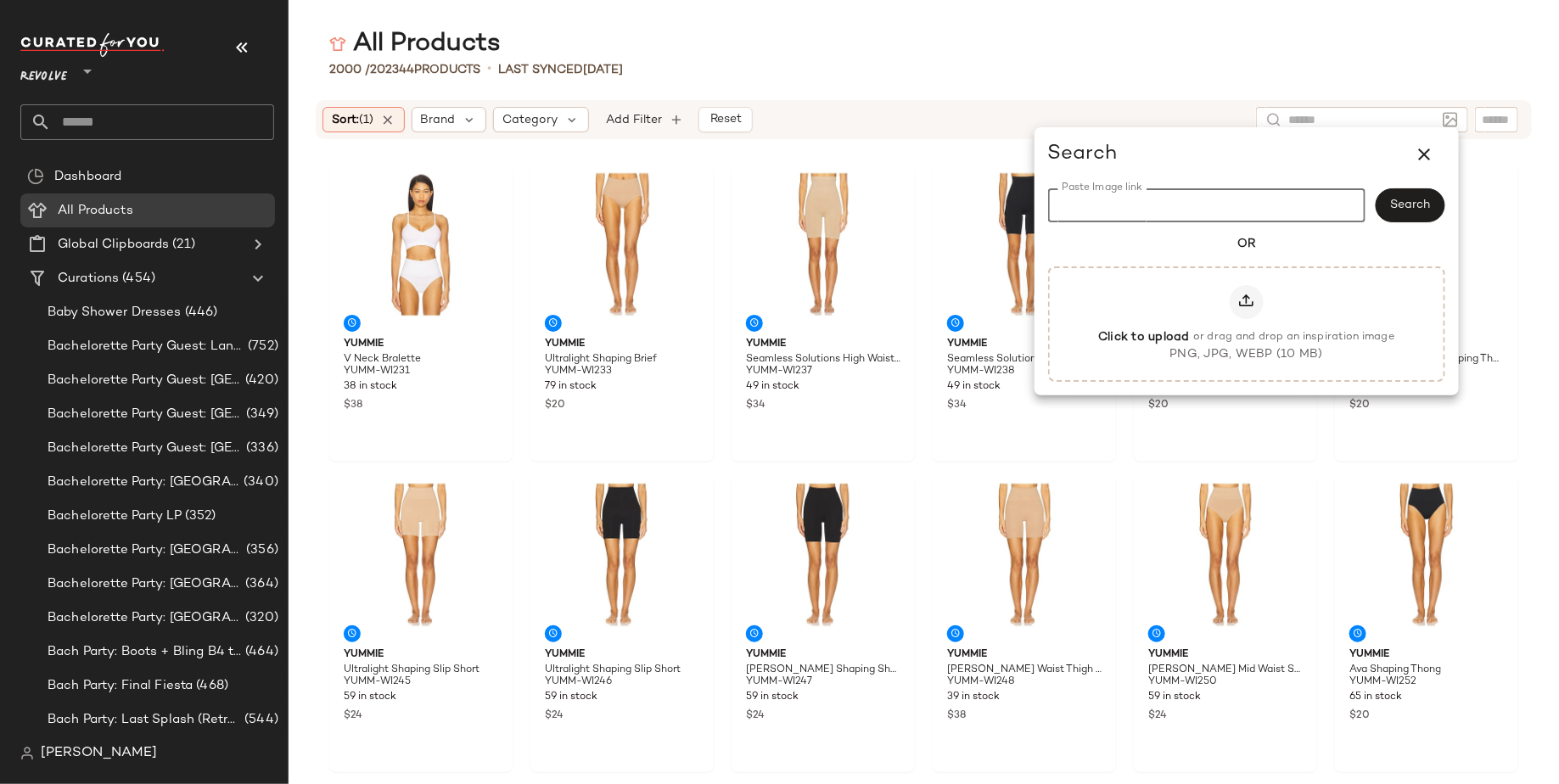 paste on "**********" 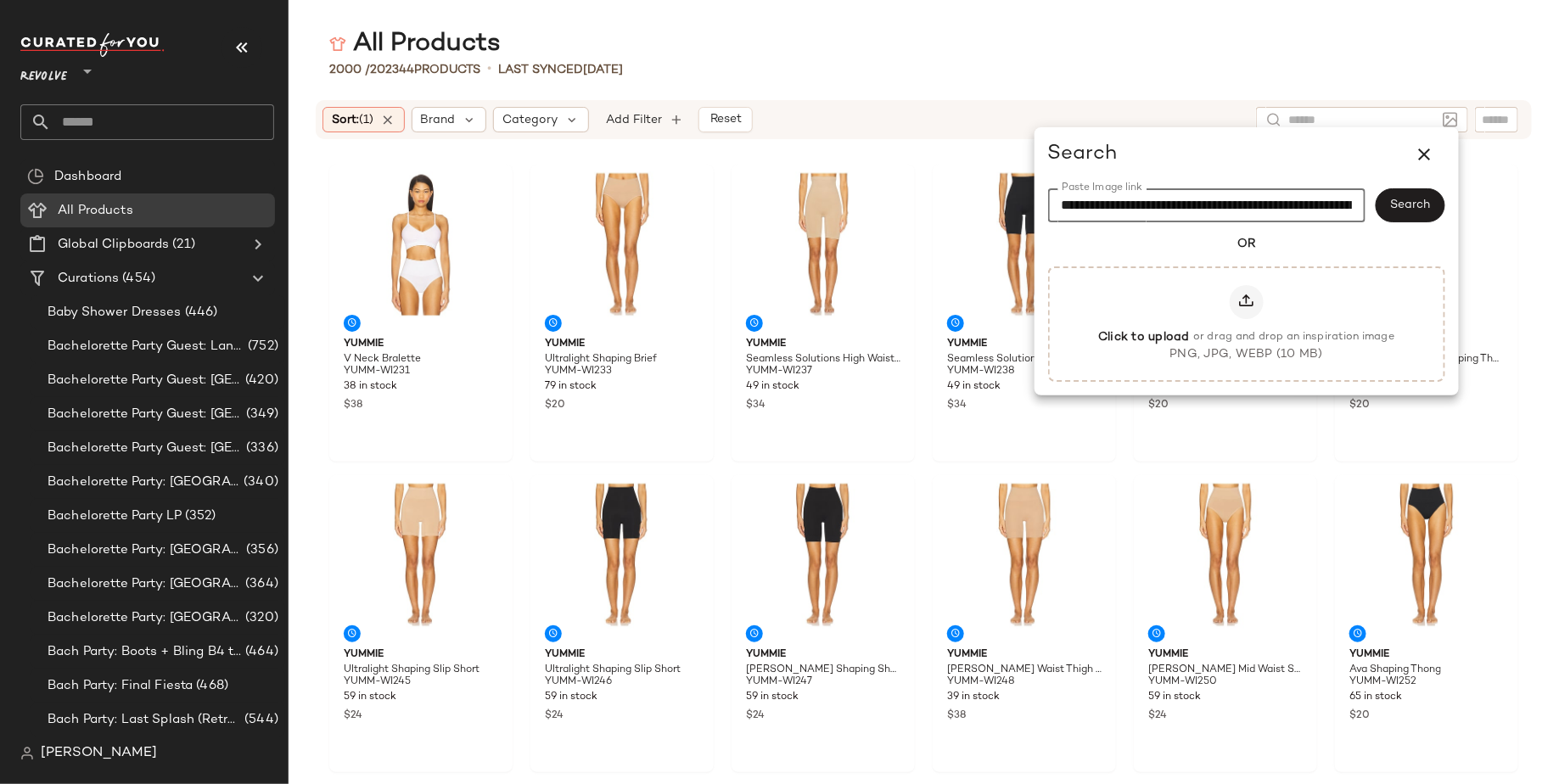 scroll, scrollTop: 0, scrollLeft: 657, axis: horizontal 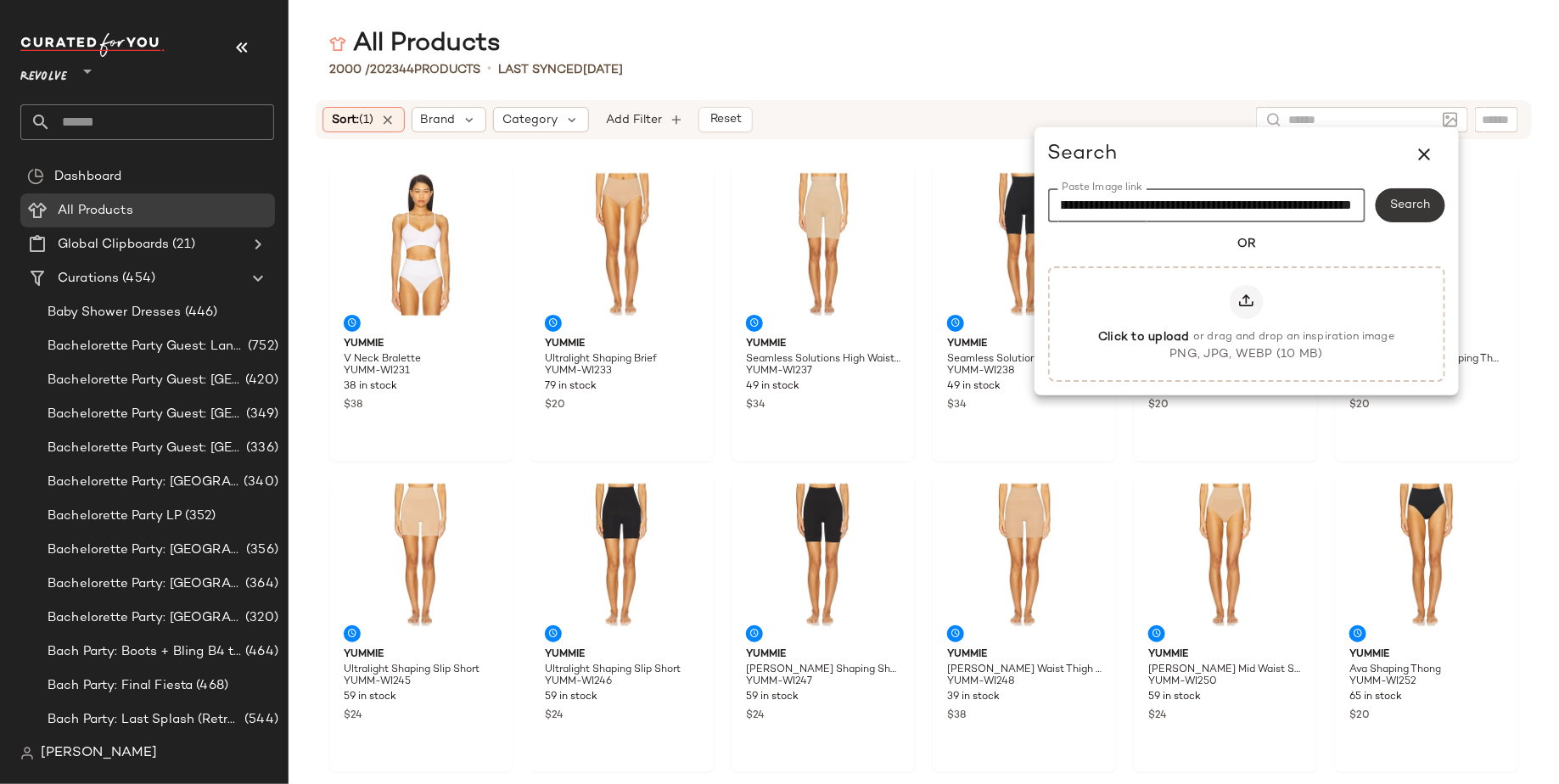 type on "**********" 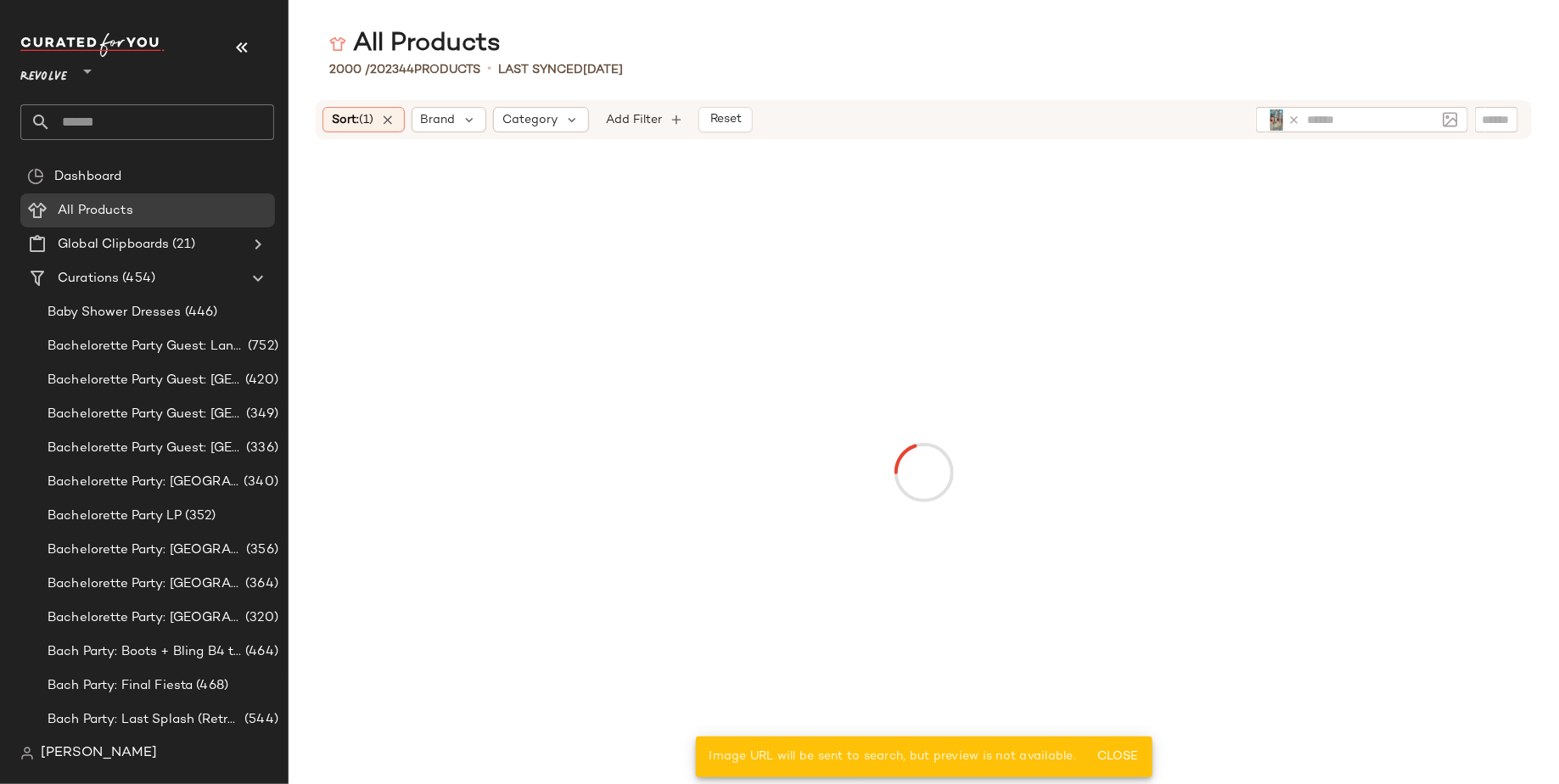 click 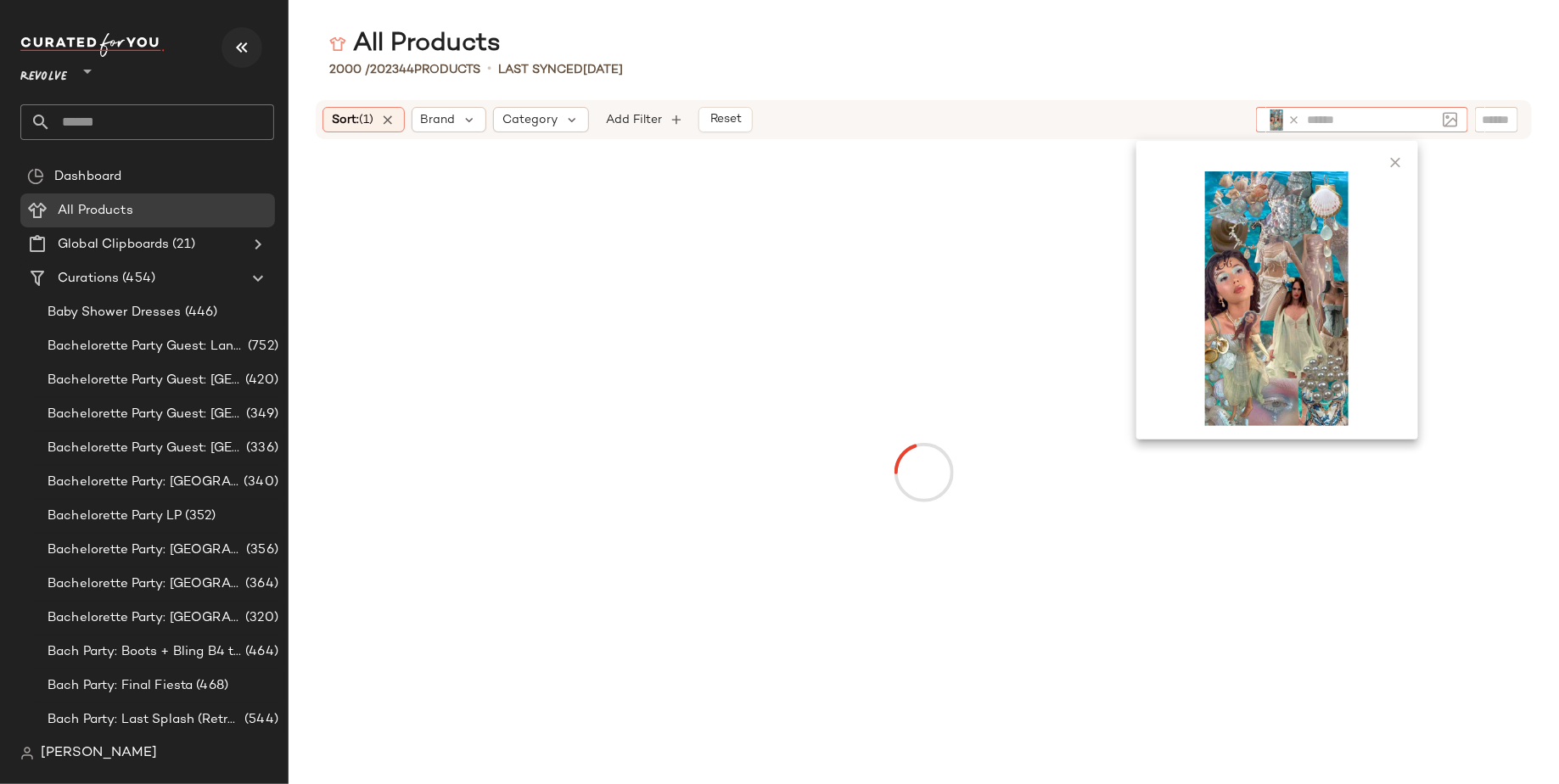 click at bounding box center [242, 48] 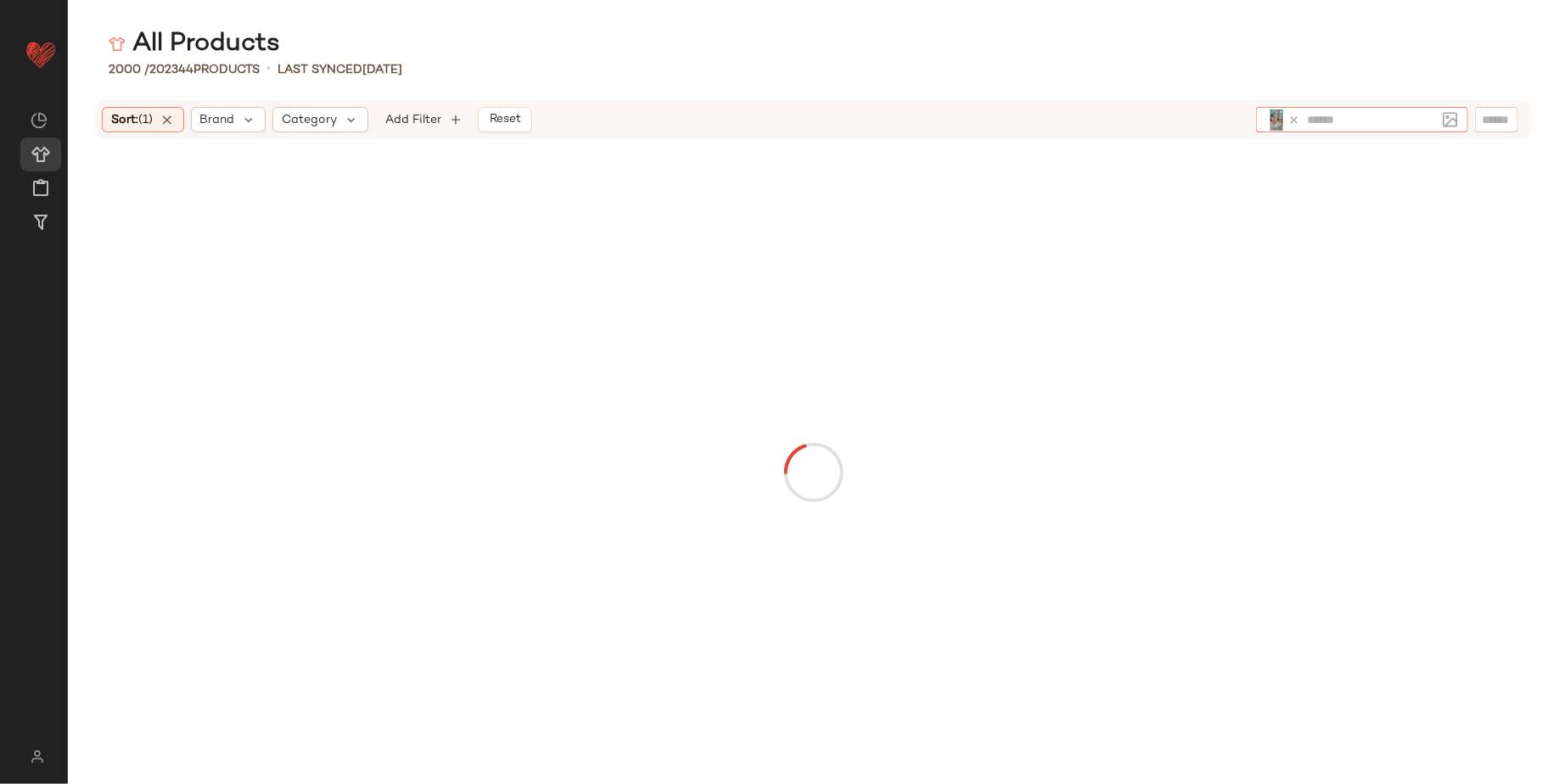click 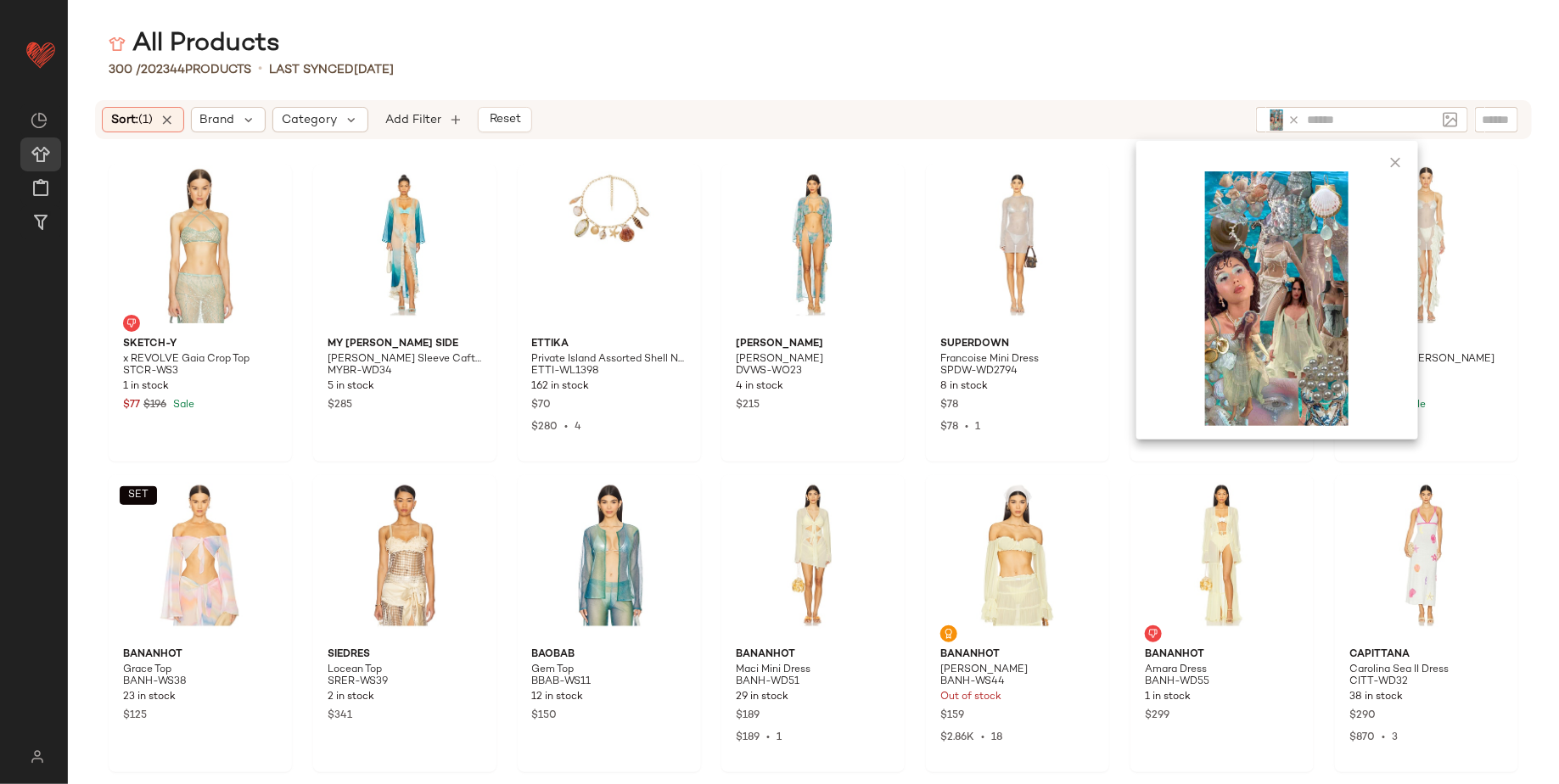 click on "300 /  202344   Products   •   Last synced  [DATE]" 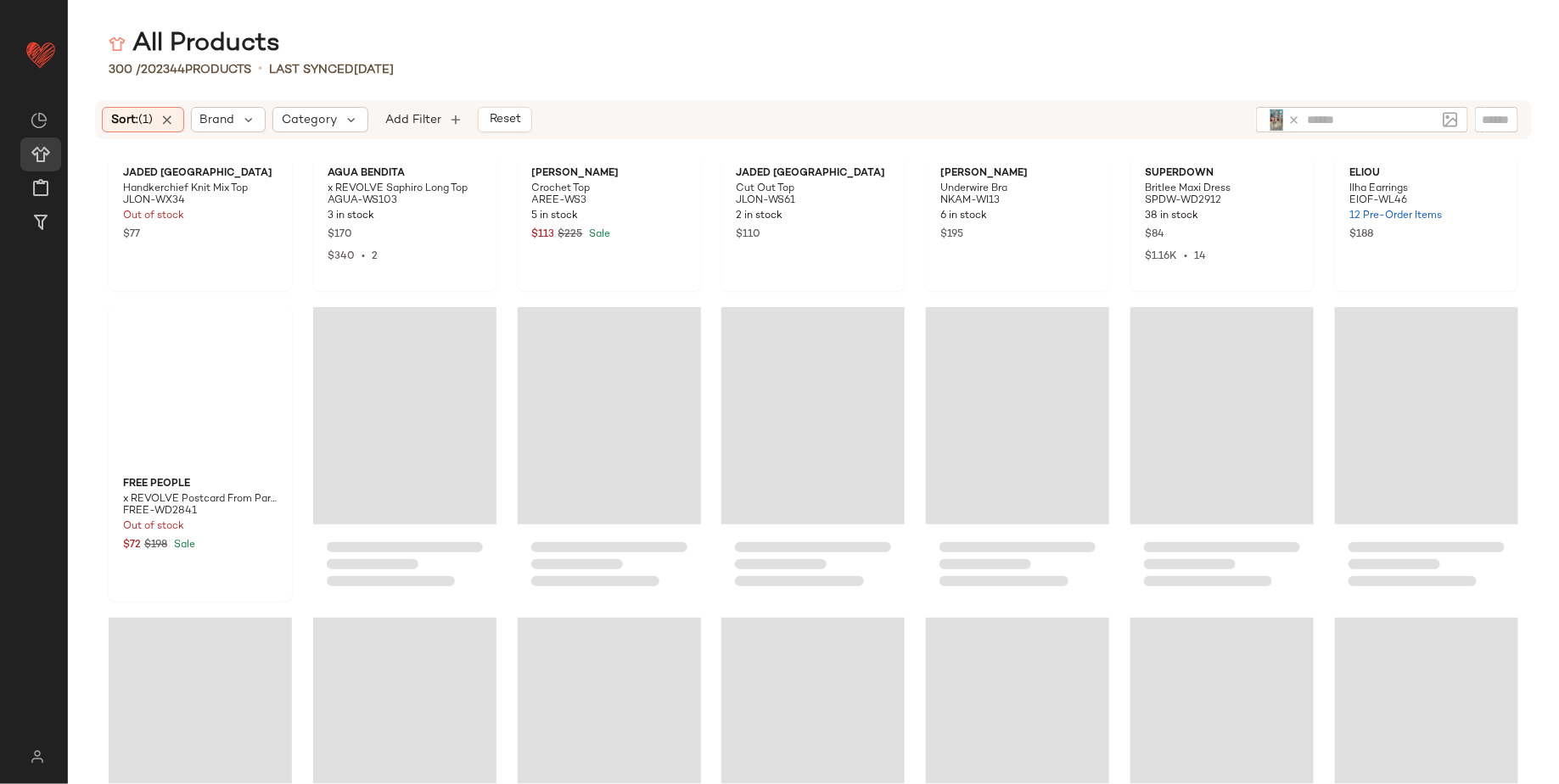 scroll, scrollTop: 2066, scrollLeft: 0, axis: vertical 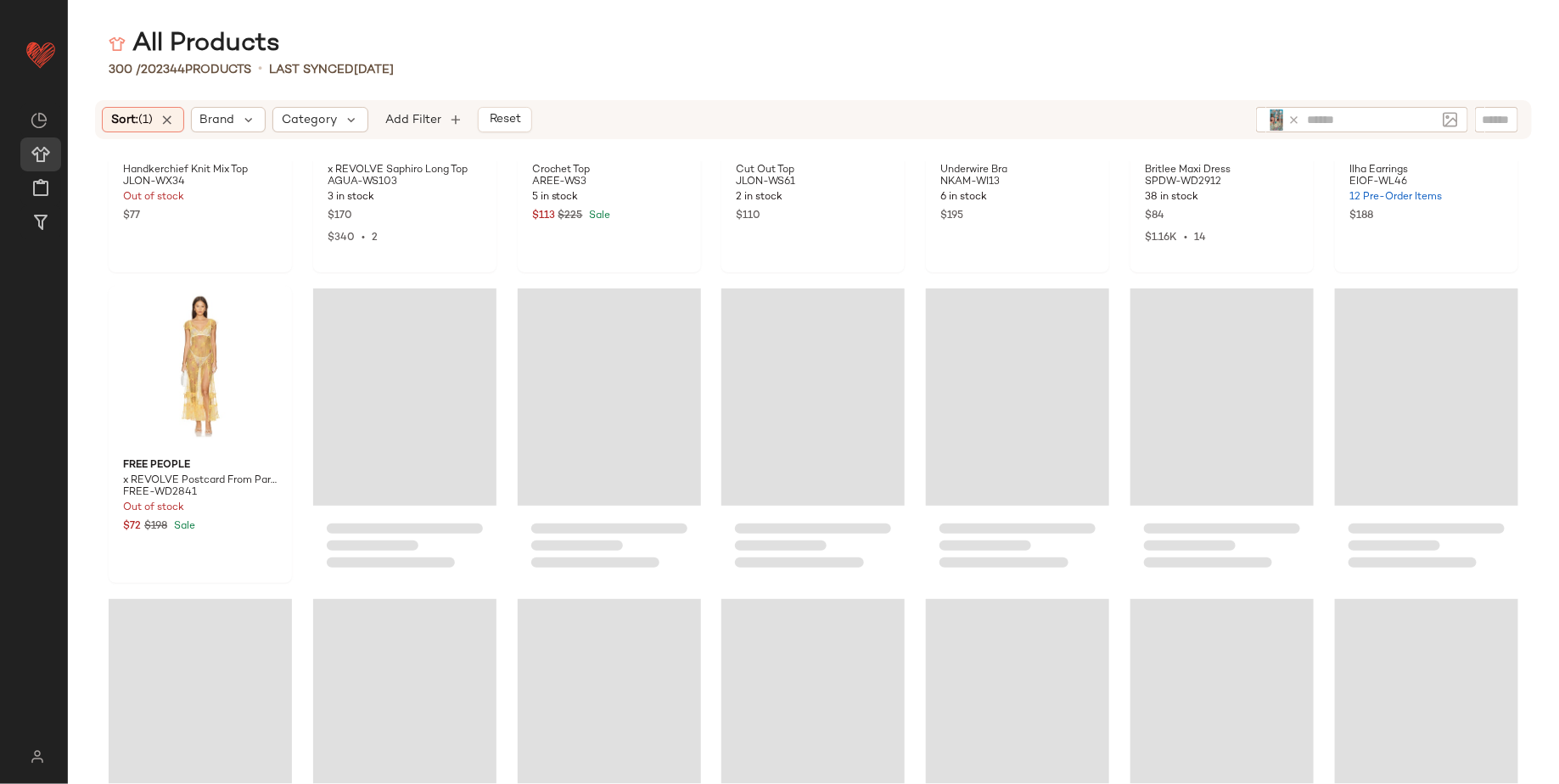 click 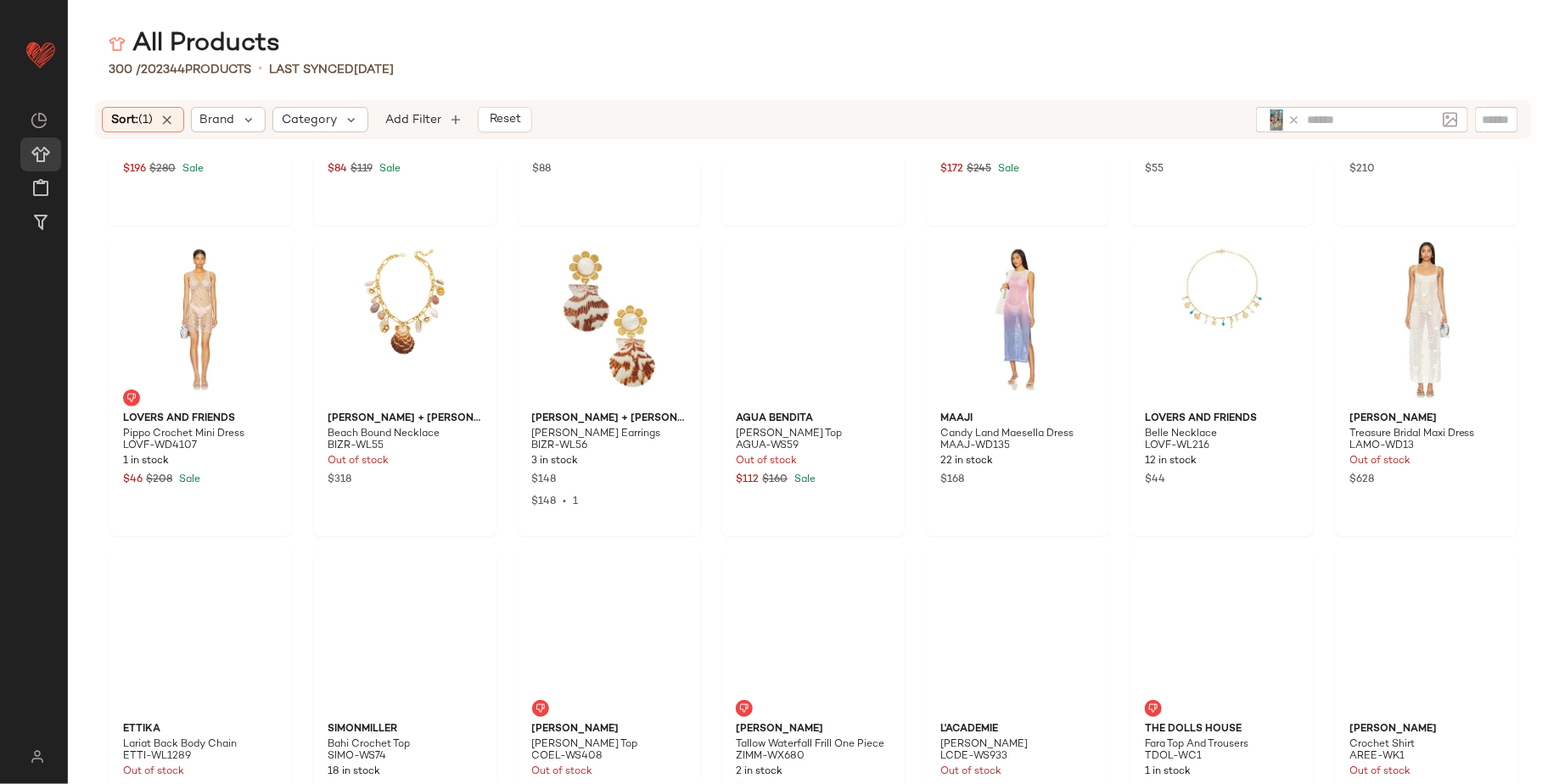 scroll, scrollTop: 3767, scrollLeft: 0, axis: vertical 